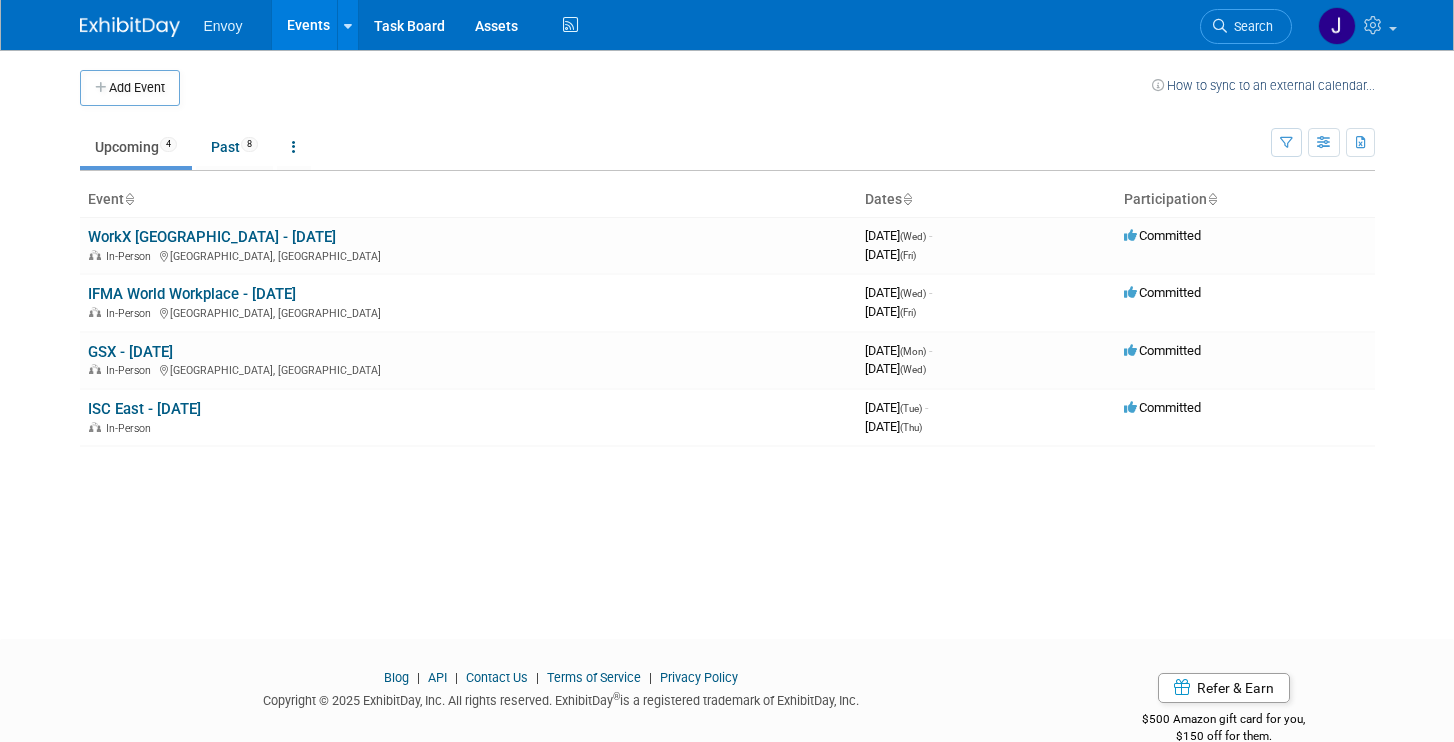 scroll, scrollTop: 0, scrollLeft: 0, axis: both 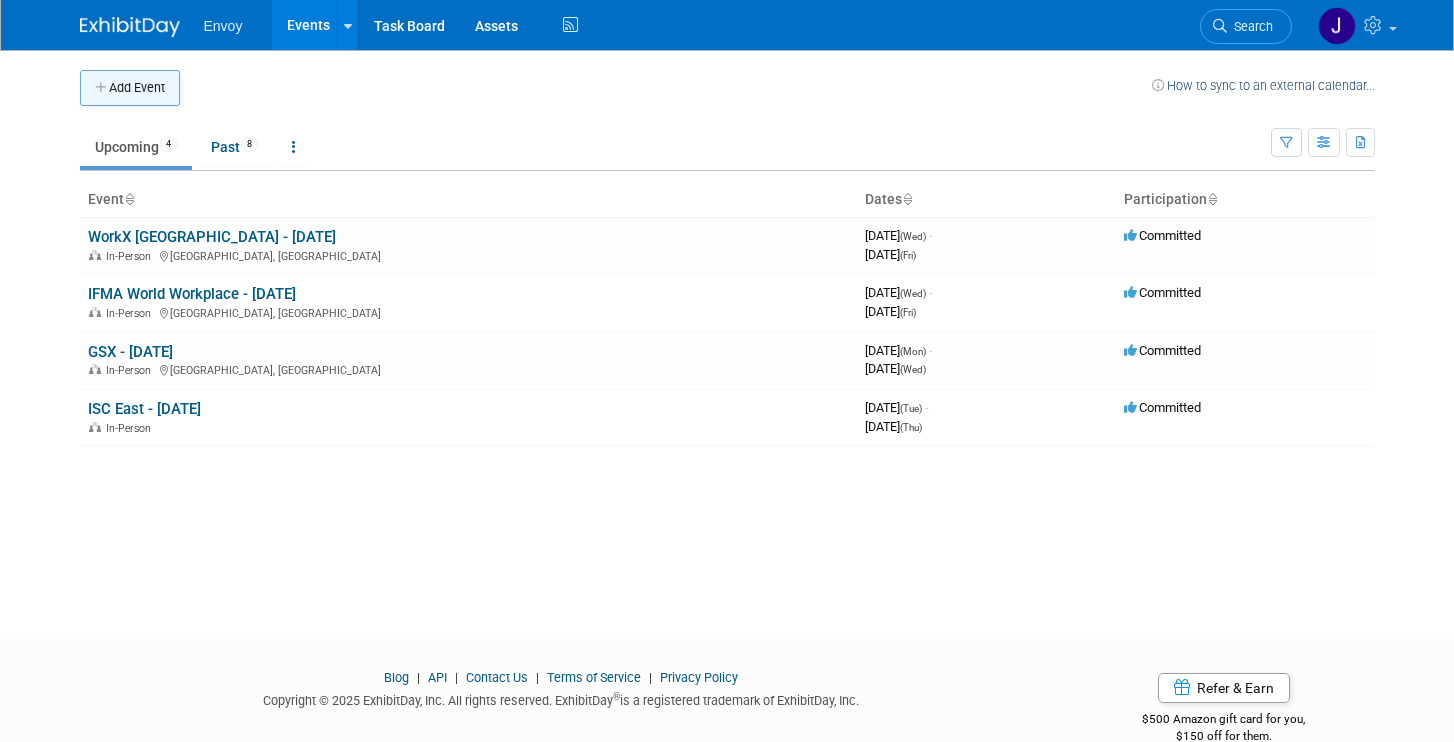 click on "Add Event" at bounding box center [130, 88] 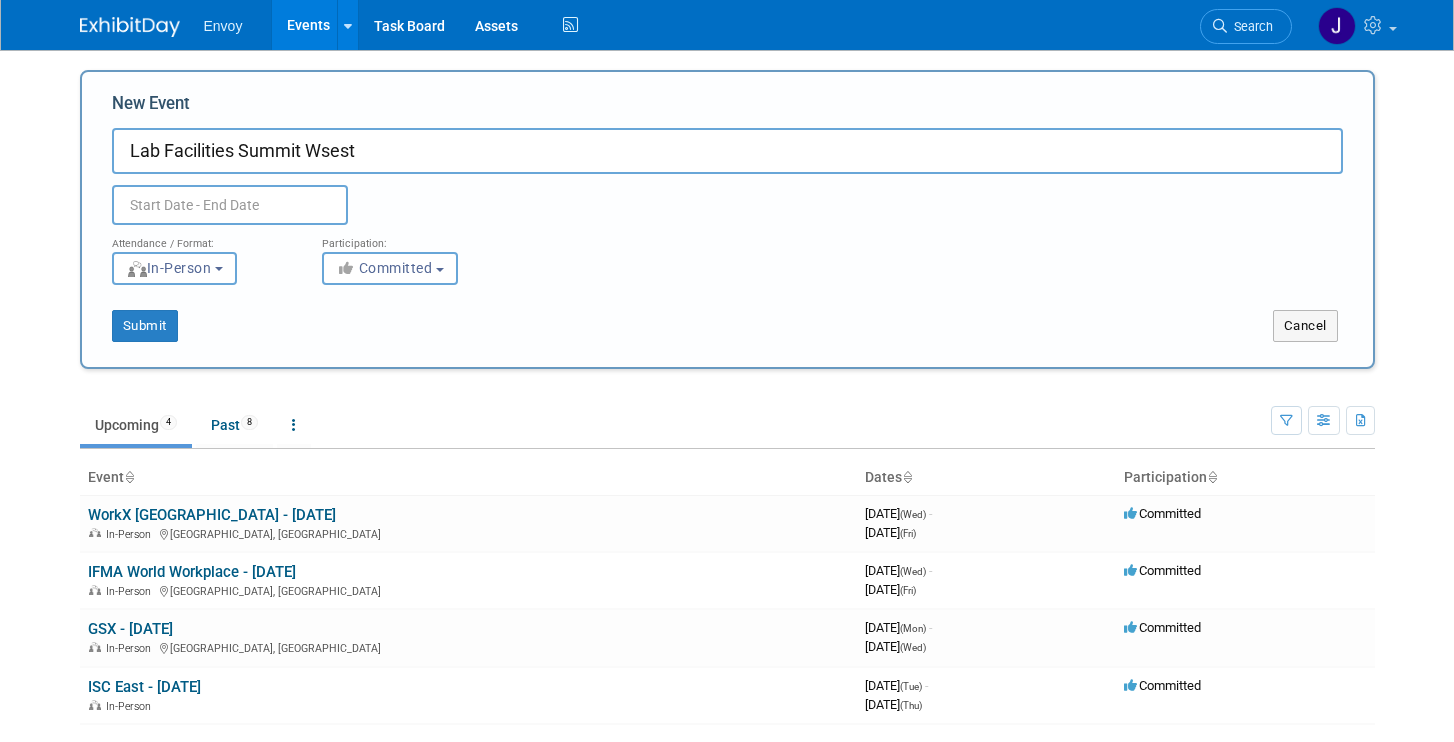 type on "Lab Facilities Summit Wsest" 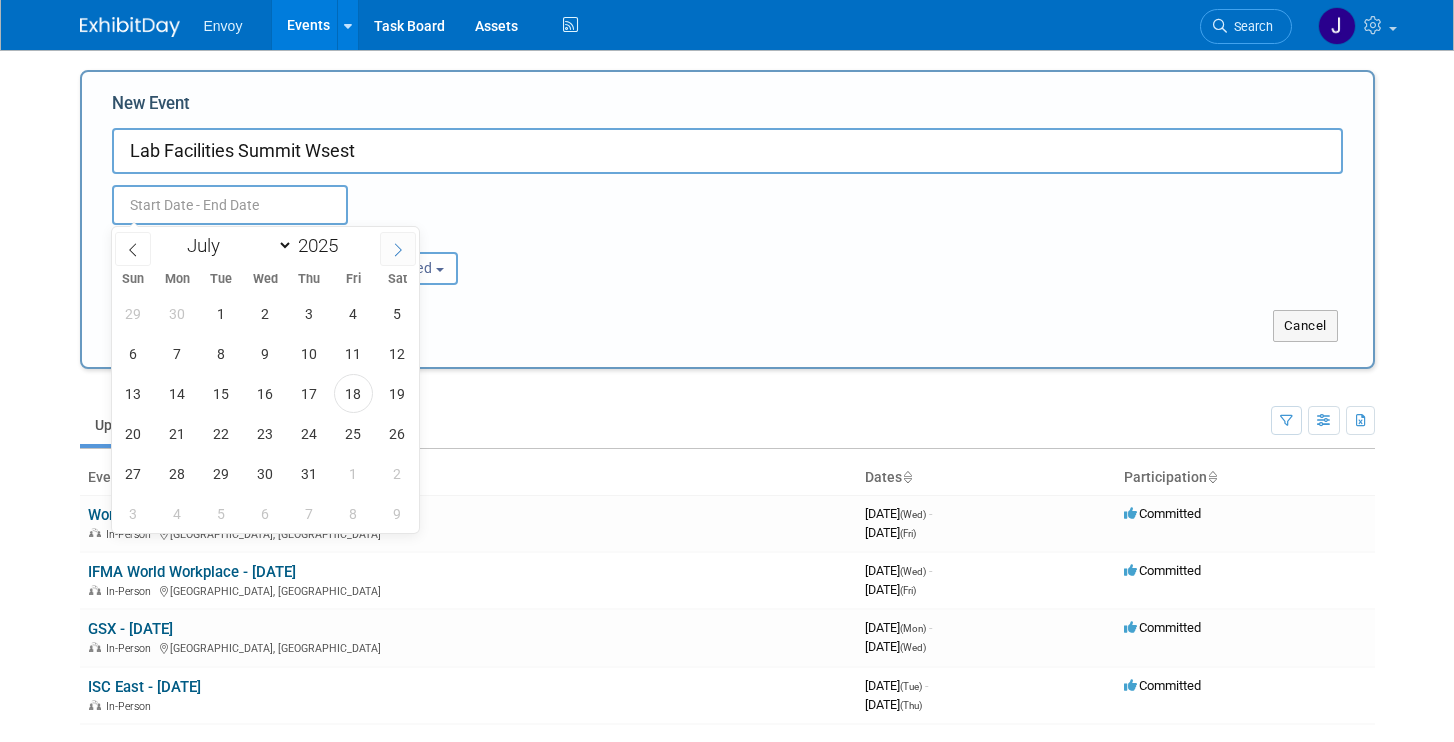 click at bounding box center [398, 249] 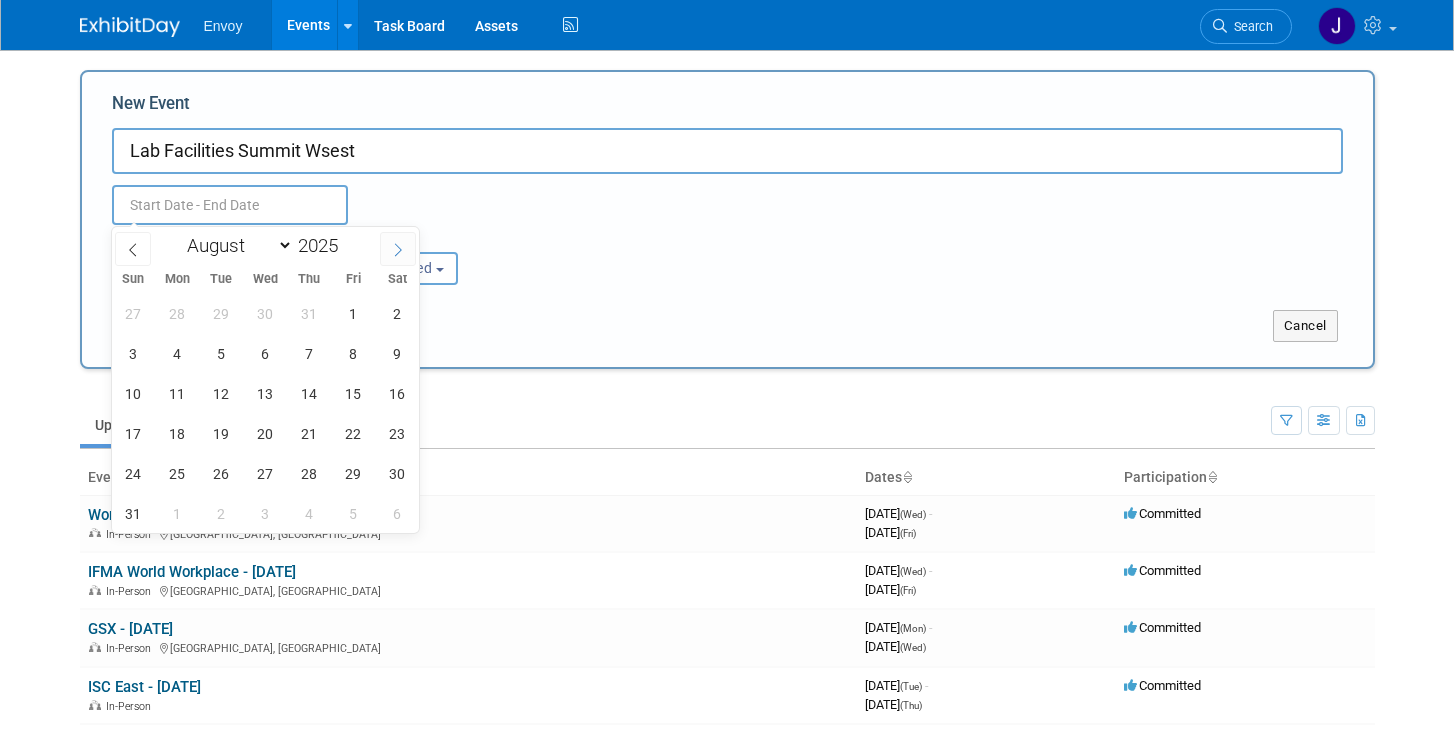 click at bounding box center [398, 249] 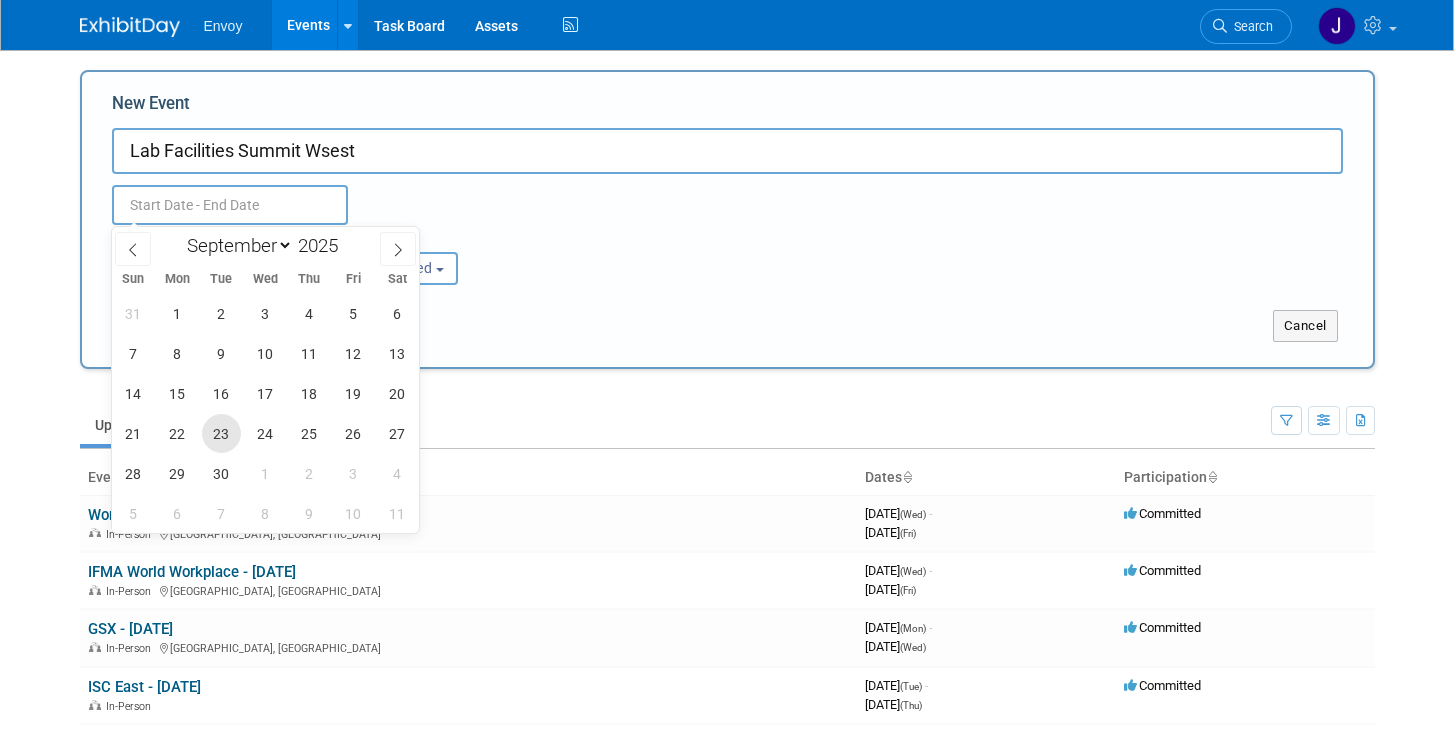 click on "23" at bounding box center [221, 433] 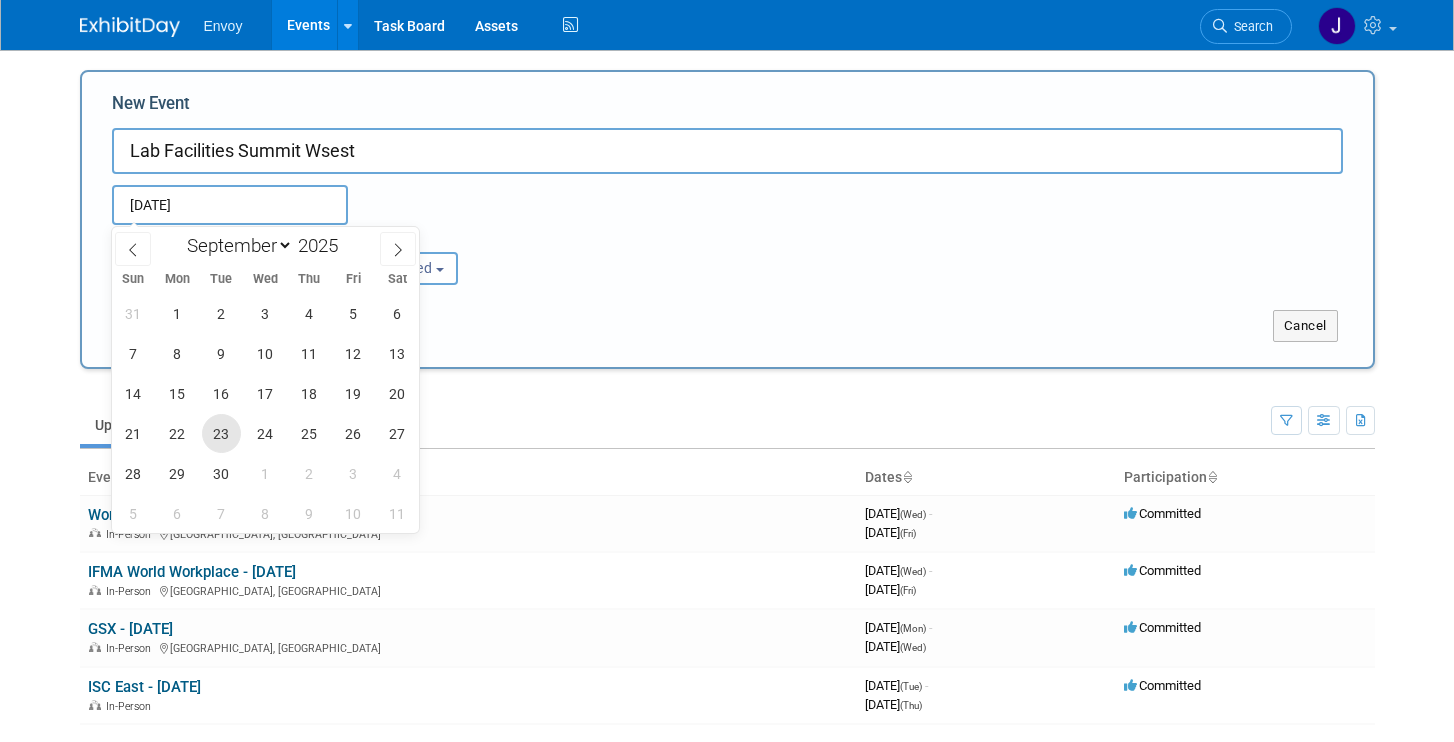 type on "[DATE] to [DATE]" 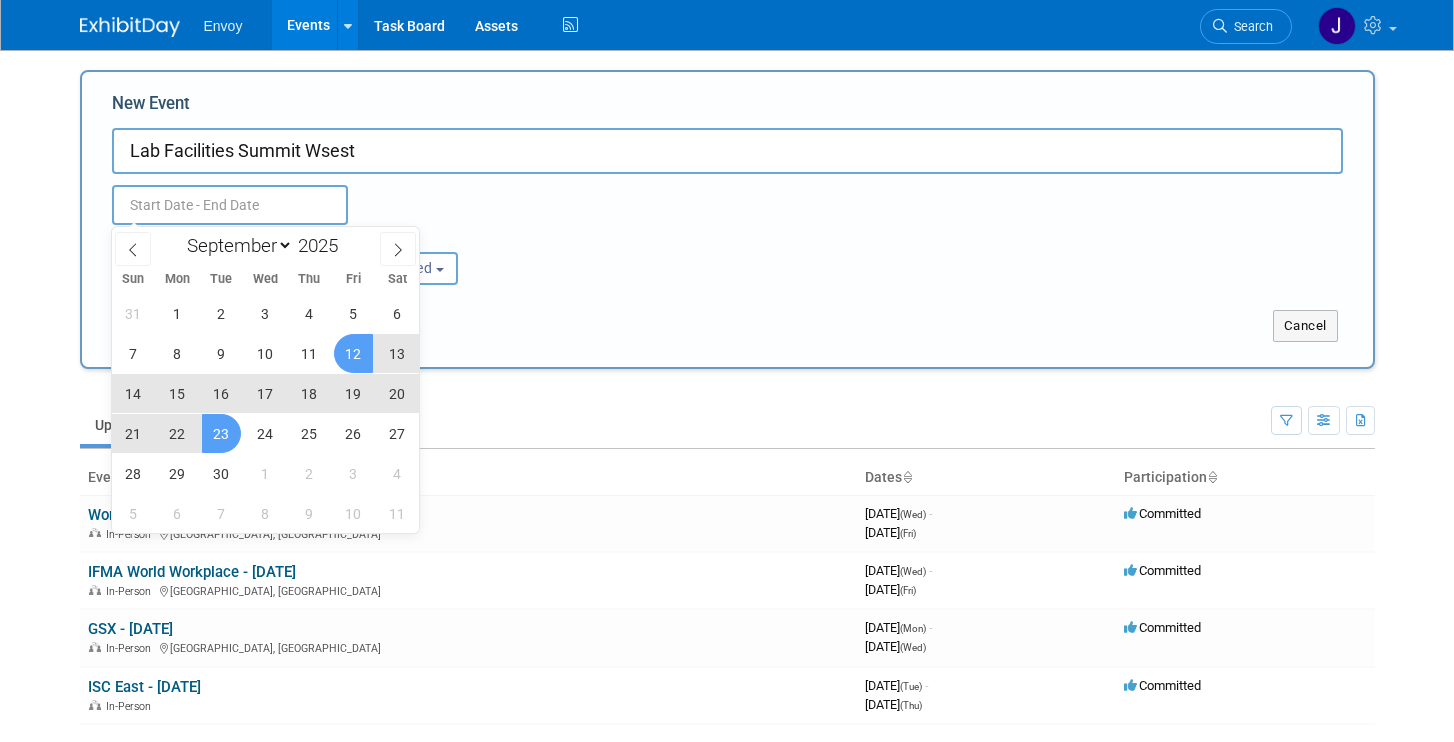 type on "Sep 23, 2025 to Sep 23, 2025" 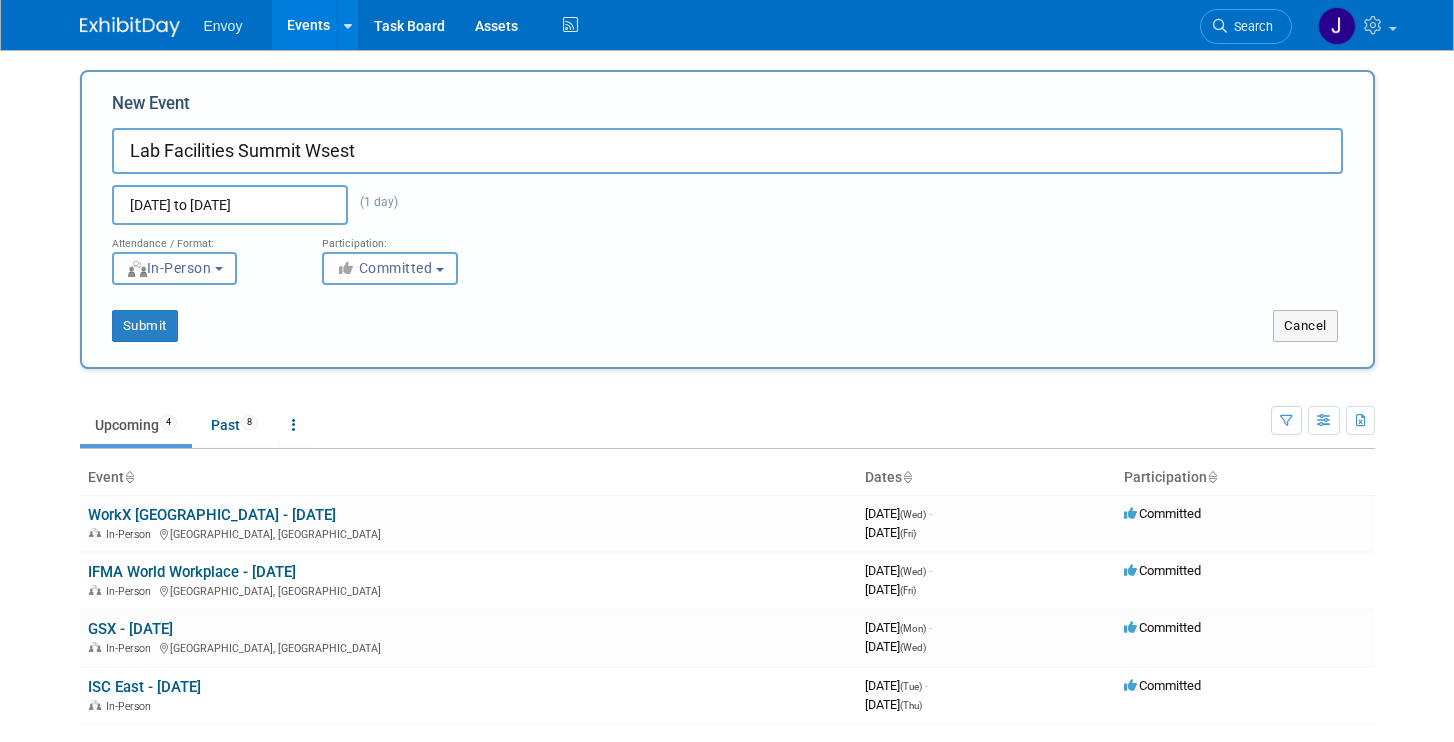 click on "Attendance / Format:
<img src="https://www.exhibitday.com/Images/Format-InPerson.png" style="width: 19px; margin-top: 2px; margin-bottom: 2px; margin-left: 2px; filter: grayscale(100%); opacity: 0.75;" />   In-Person
<img src="https://www.exhibitday.com/Images/Format-Virtual.png" style="width: 19px; margin-top: 2px; margin-bottom: 2px; margin-left: 2px; filter: grayscale(100%); opacity: 0.75;" />   Virtual
<img src="https://www.exhibitday.com/Images/Format-Hybrid.png" style="width: 19px; margin-top: 2px; margin-bottom: 2px; margin-left: 2px; filter: grayscale(100%); opacity: 0.75;" />   Hybrid
In-Person        In-Person      Virtual      Hybrid
Participation:
<i class="fas fa-thumbs-up" style="color: #a5a5a5; padding-right: 2px; min-width: 23px; text-align: center; width: 23px; display: inline-block;"></i> Committed
Committed      Committed    Considering" at bounding box center (727, 255) 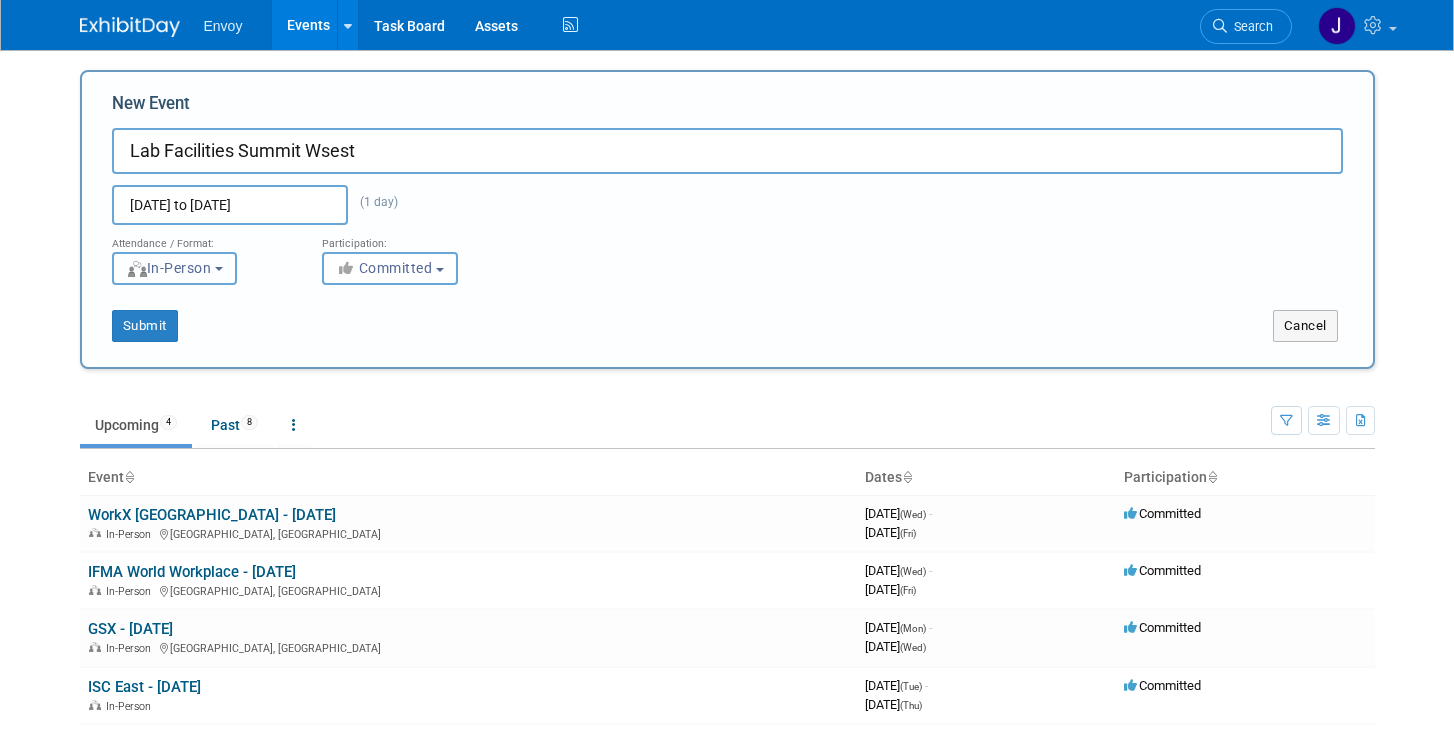 click on "In-Person" at bounding box center [169, 268] 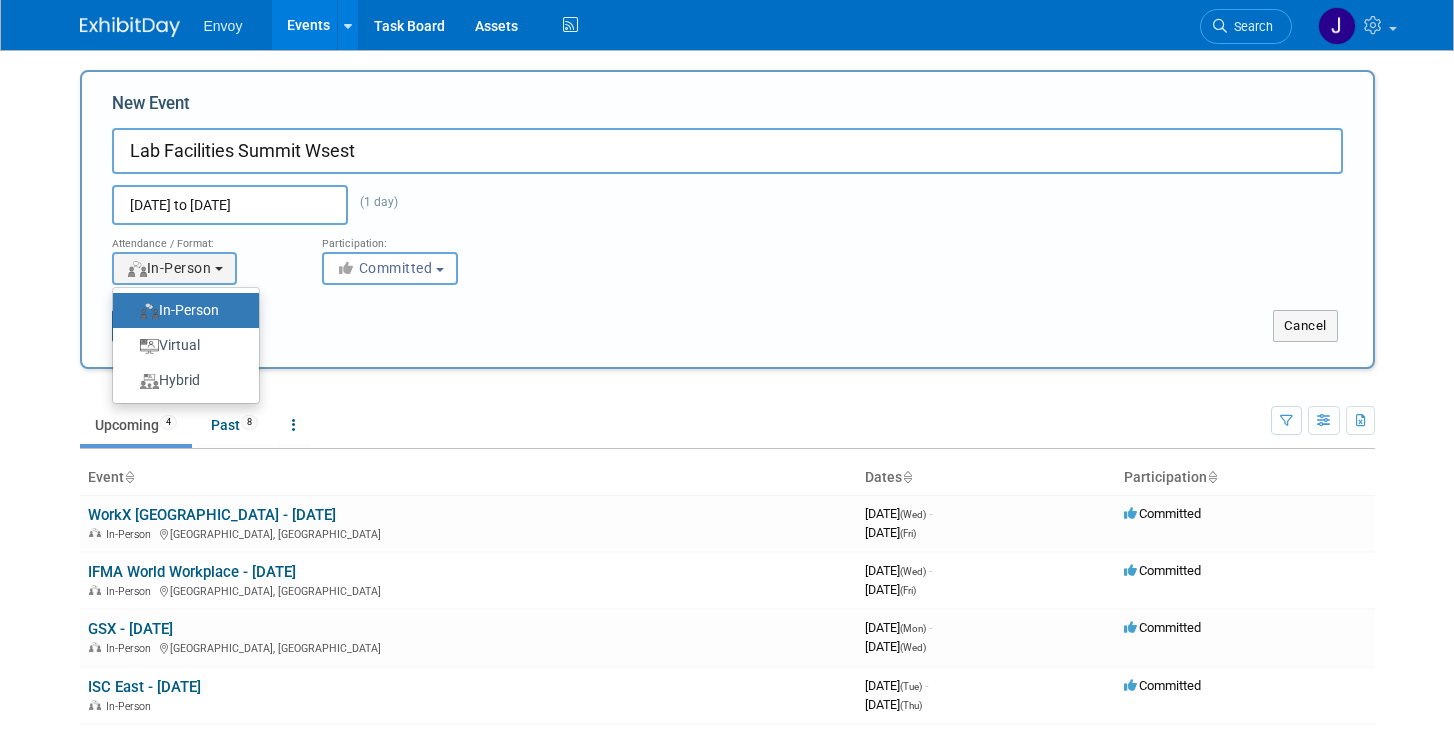 drag, startPoint x: 182, startPoint y: 299, endPoint x: 261, endPoint y: 312, distance: 80.06248 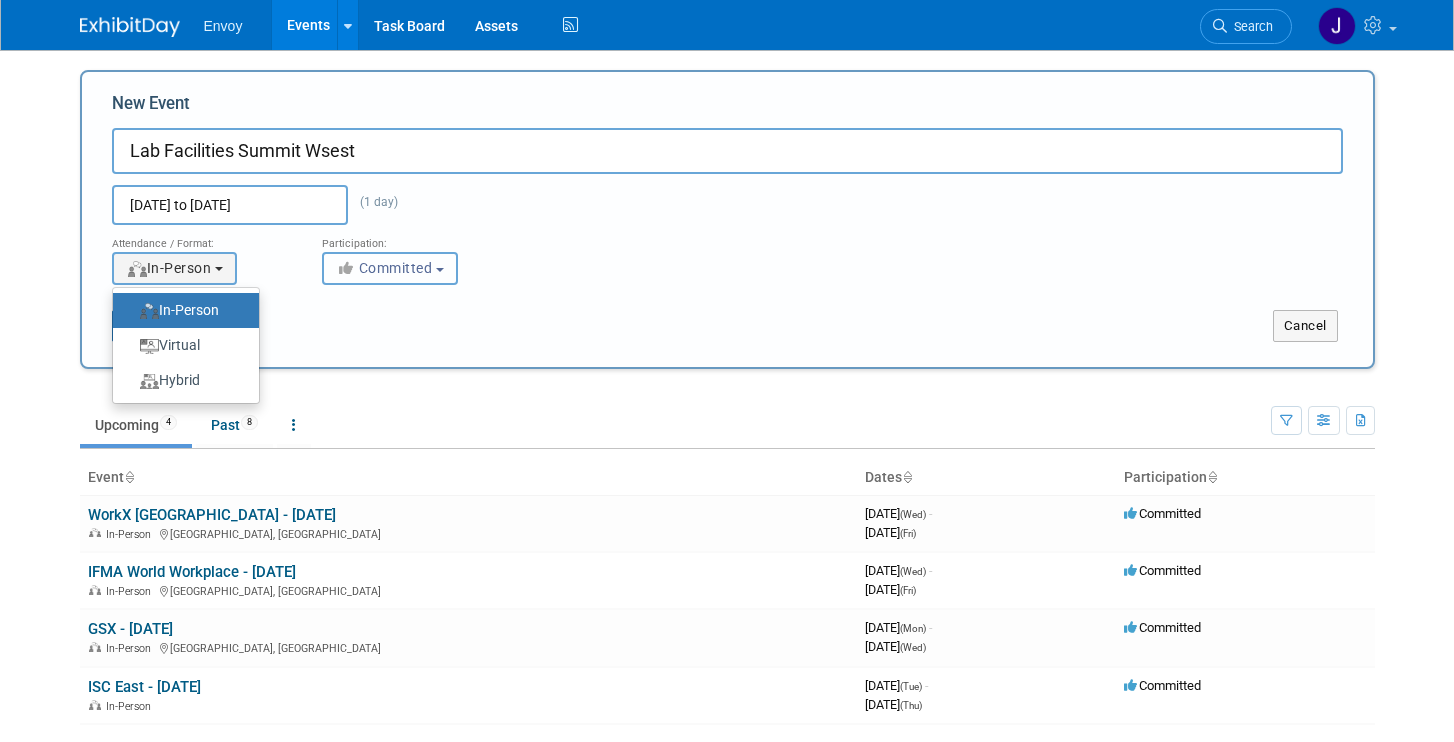 click on "Committed" at bounding box center (384, 268) 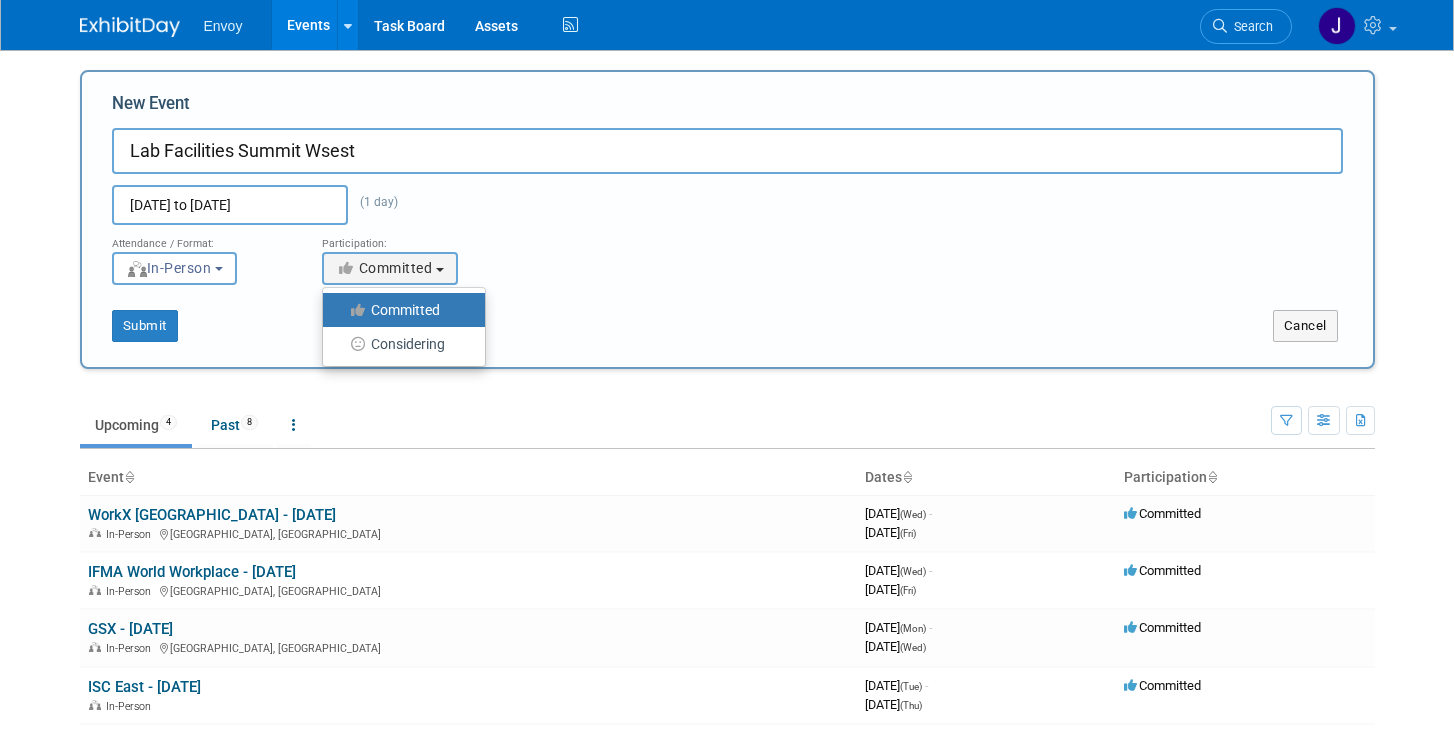 click on "Committed" at bounding box center (399, 310) 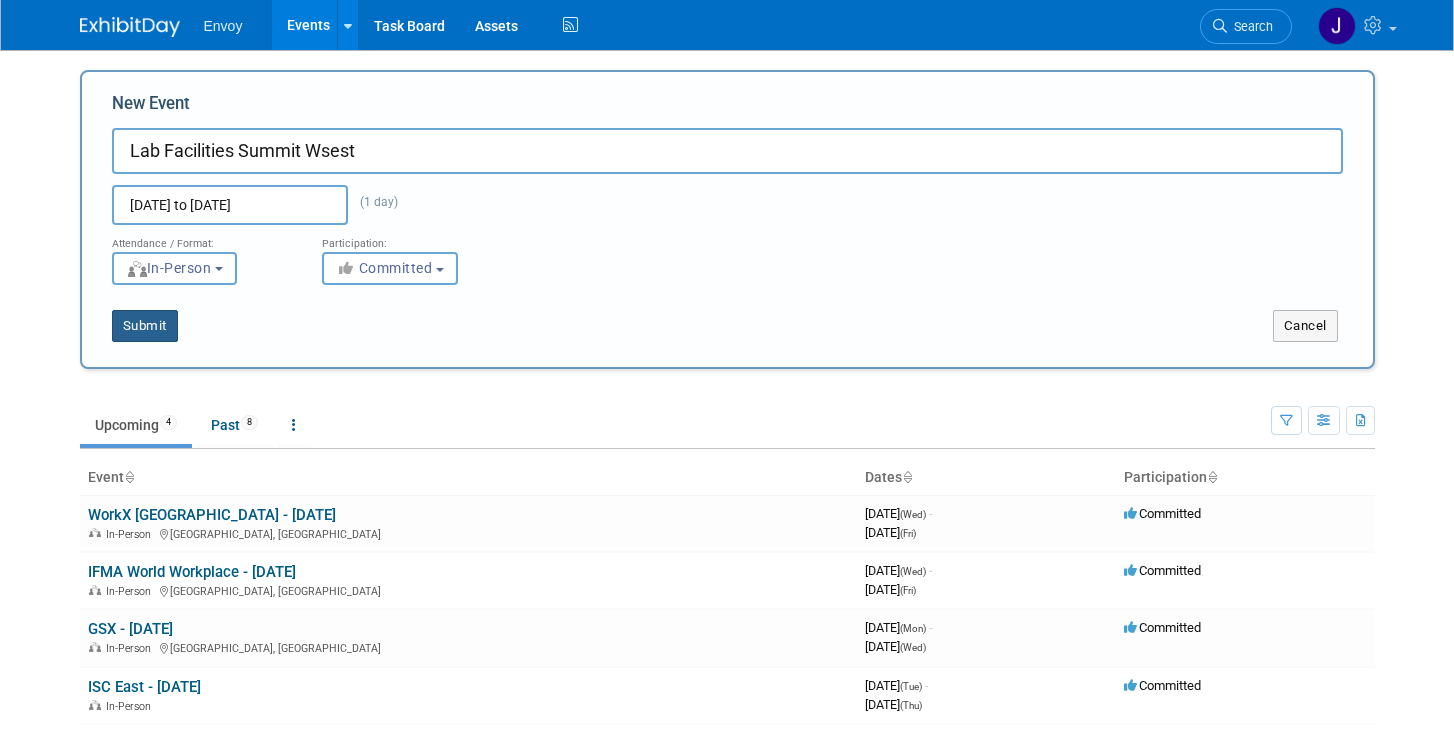click on "Submit" at bounding box center (145, 326) 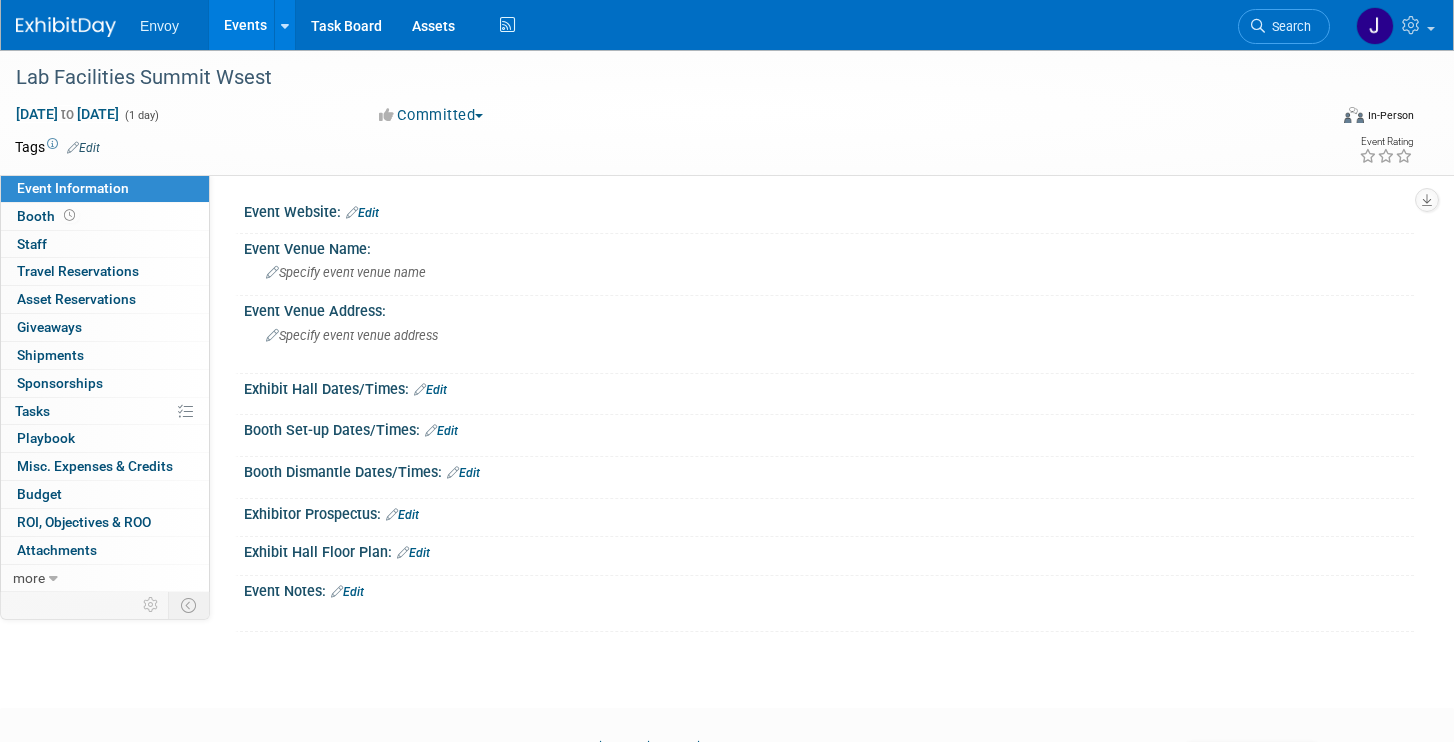 scroll, scrollTop: 0, scrollLeft: 0, axis: both 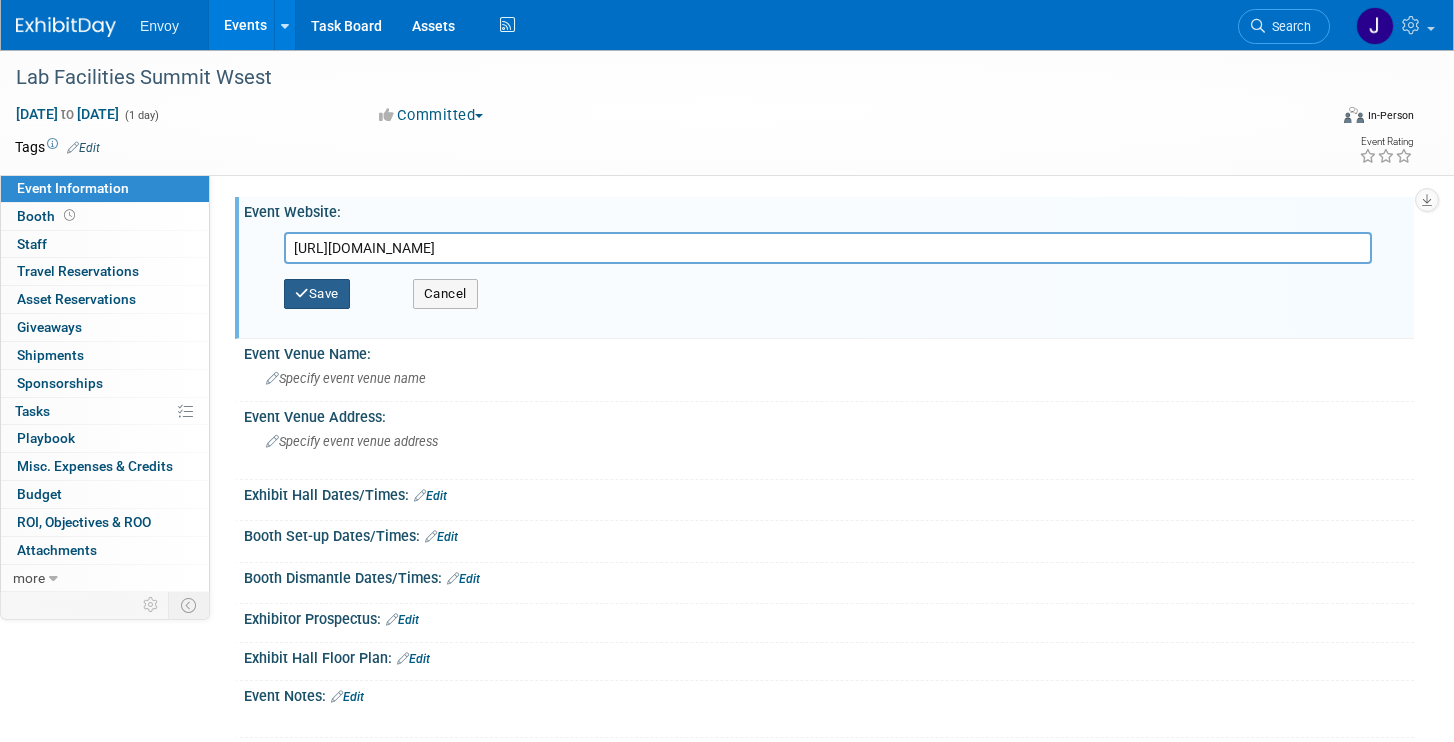 type on "https://www.amg-world.co.uk/lab-facilities-west/" 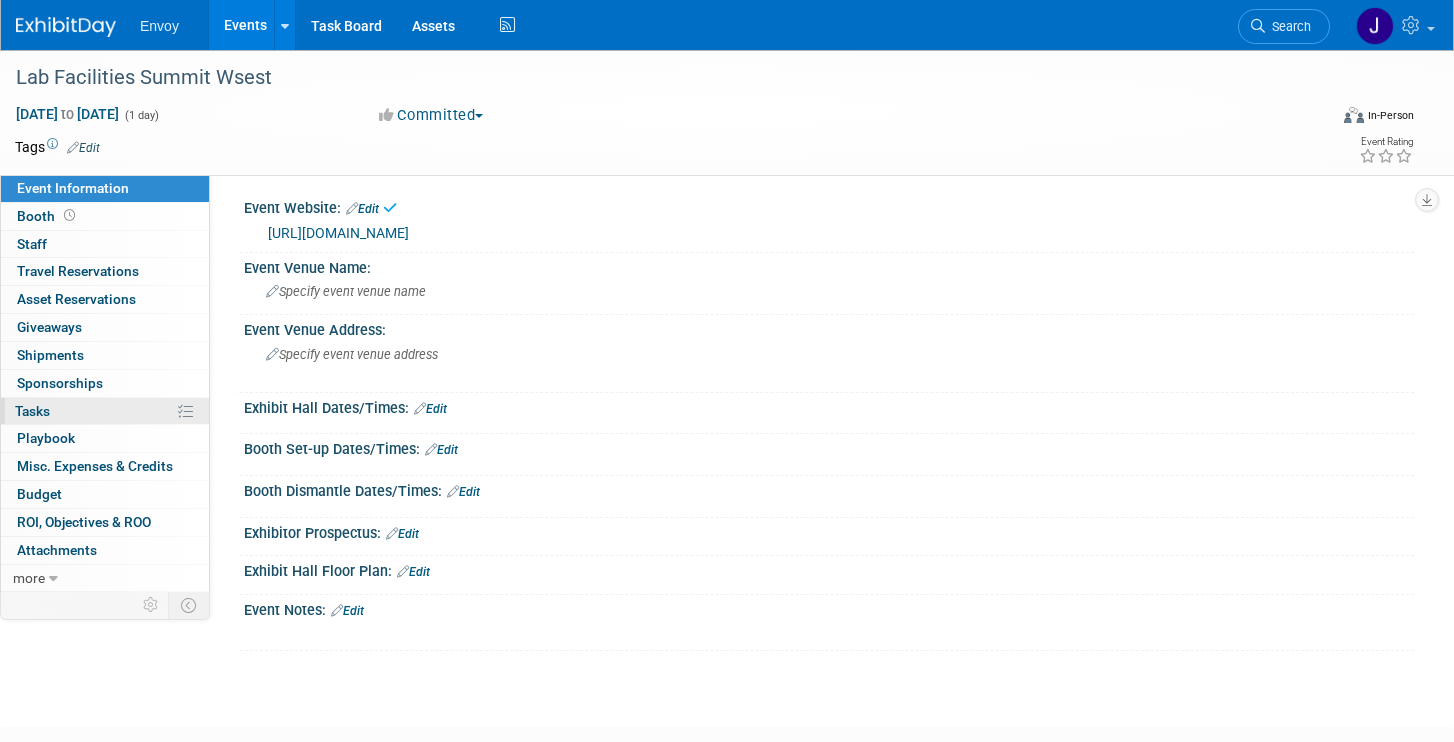 scroll, scrollTop: 6, scrollLeft: 0, axis: vertical 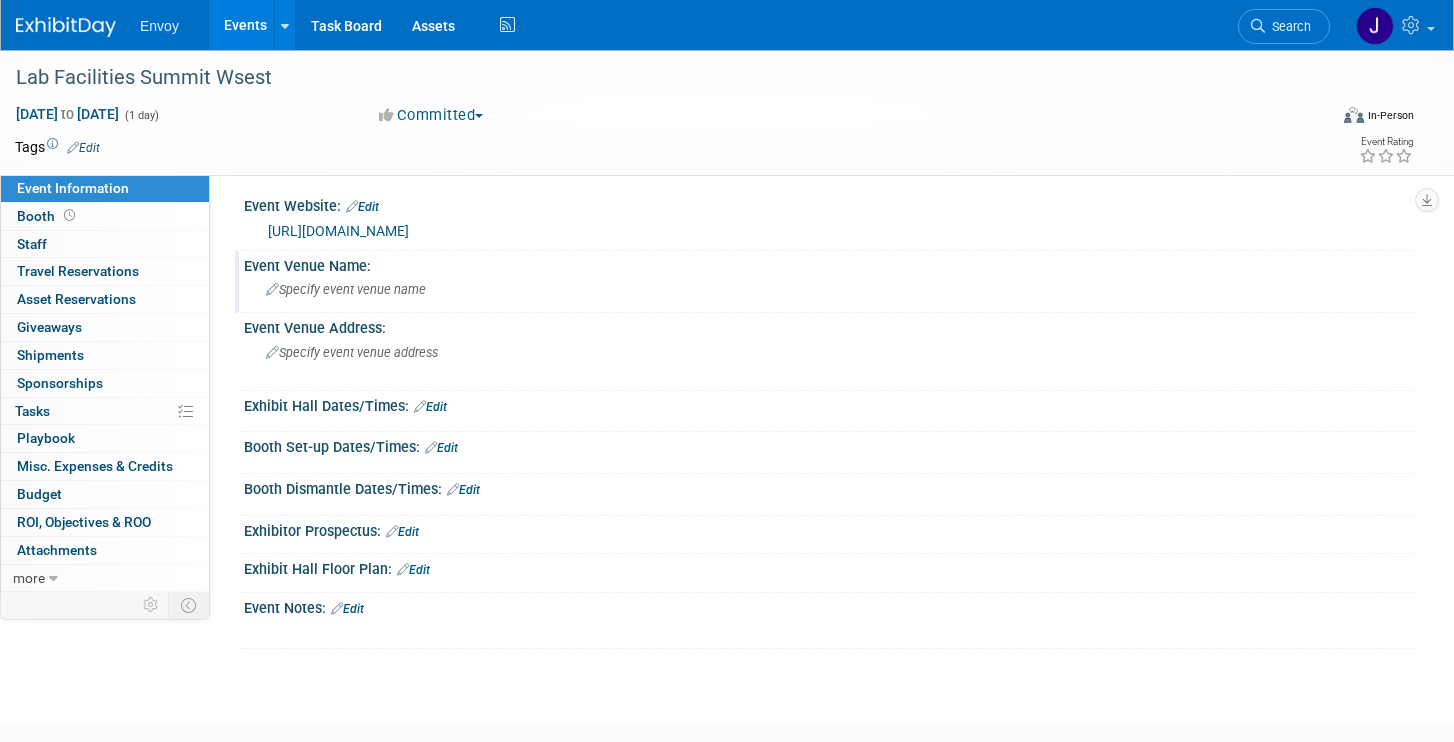 click on "Specify event venue name" at bounding box center (346, 289) 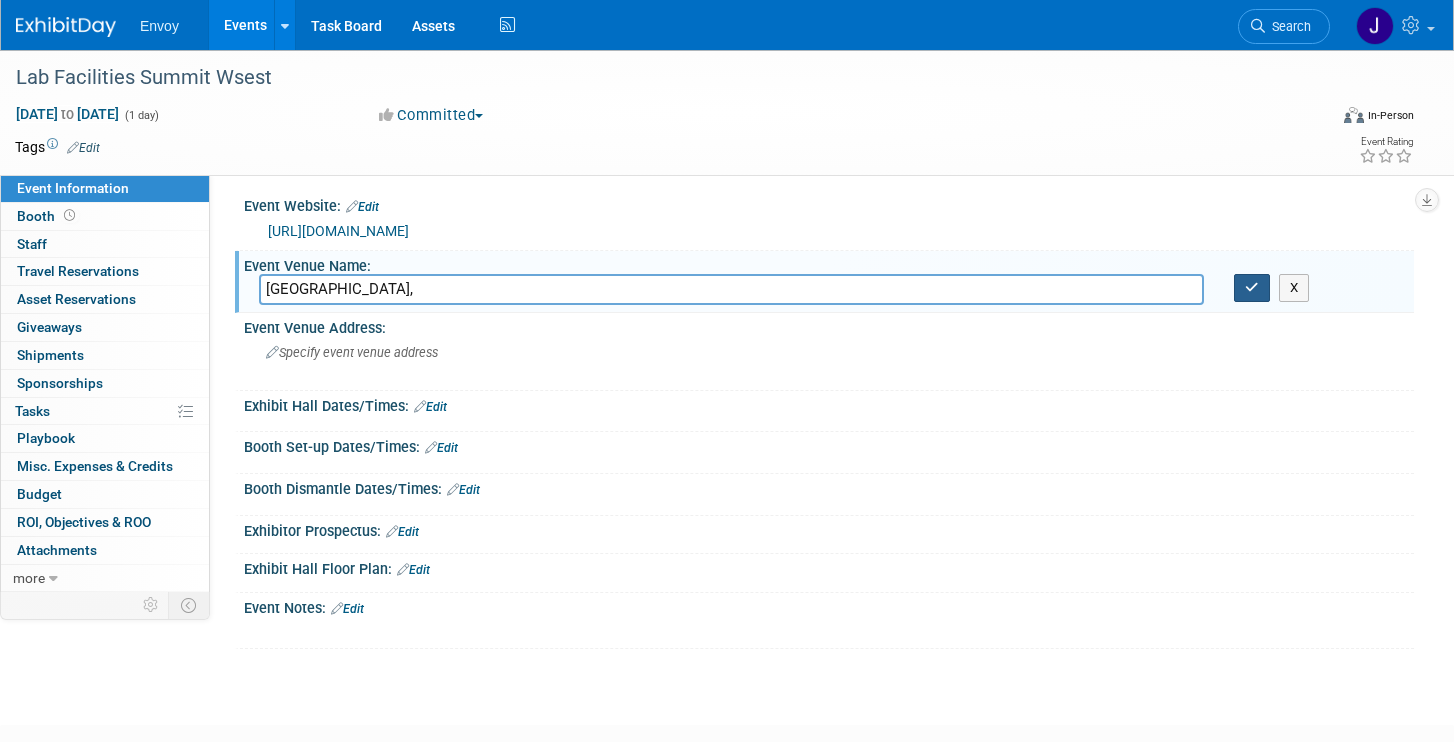 type on "Handlery Hotel San Diego," 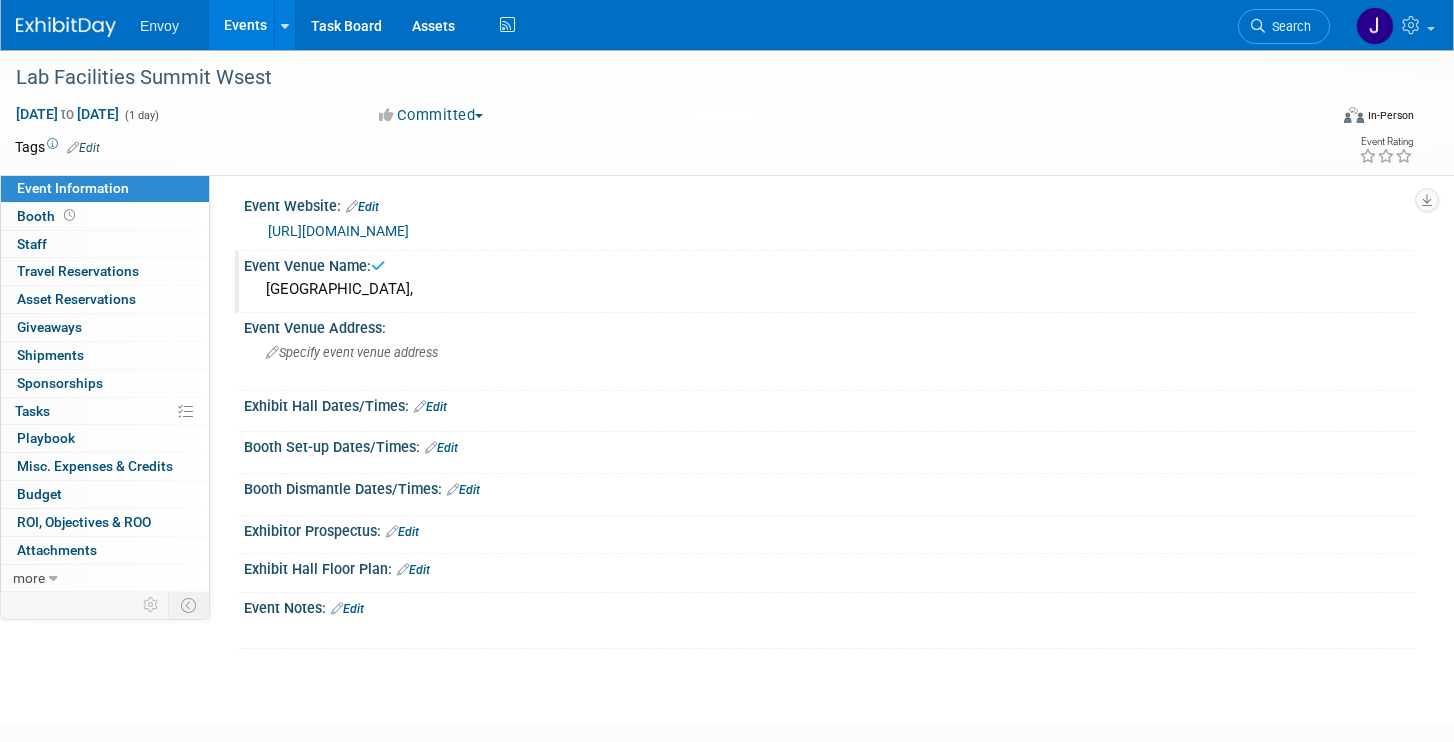 click on "Handlery Hotel San Diego," at bounding box center (829, 290) 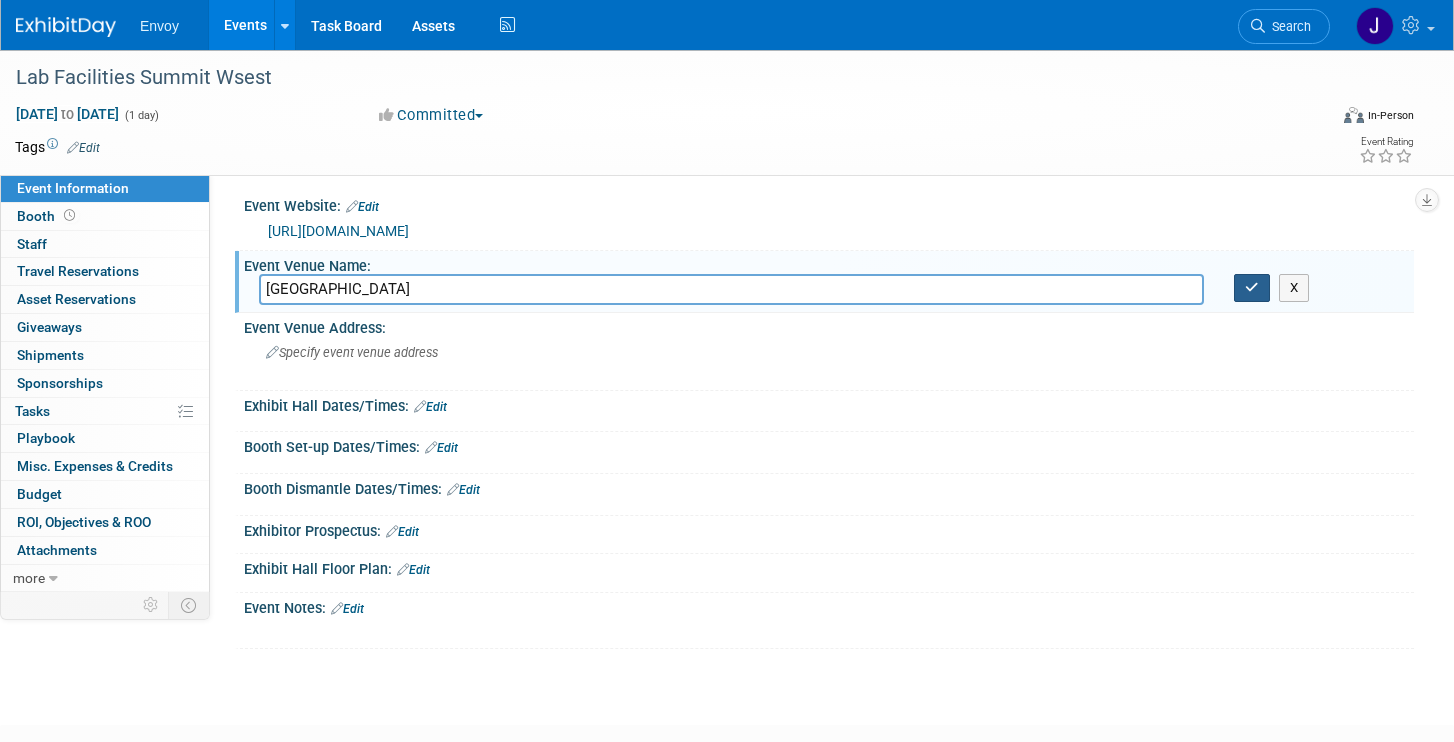type on "Handlery Hotel San Diego" 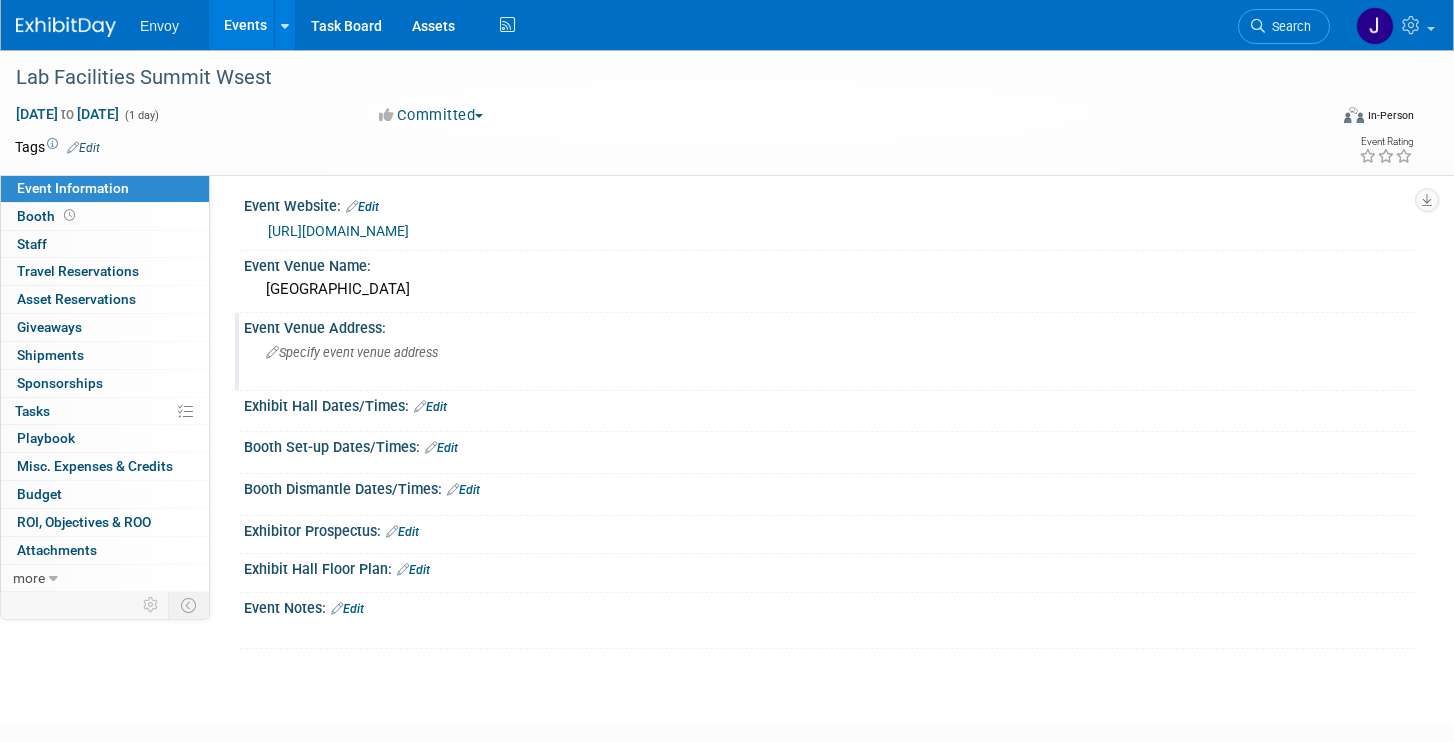 click on "Specify event venue address" at bounding box center [352, 352] 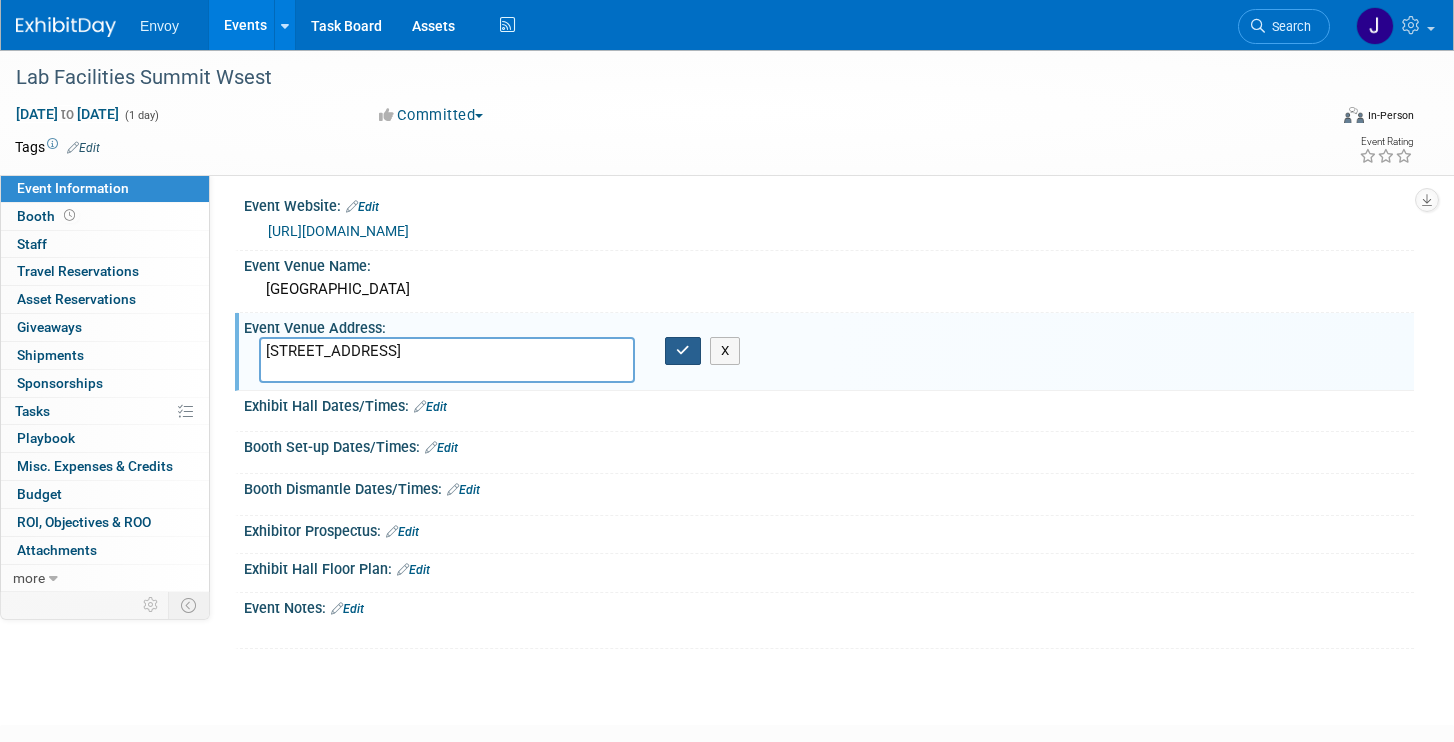 type on "950 Hotel Cir N, San Diego, CA 92108" 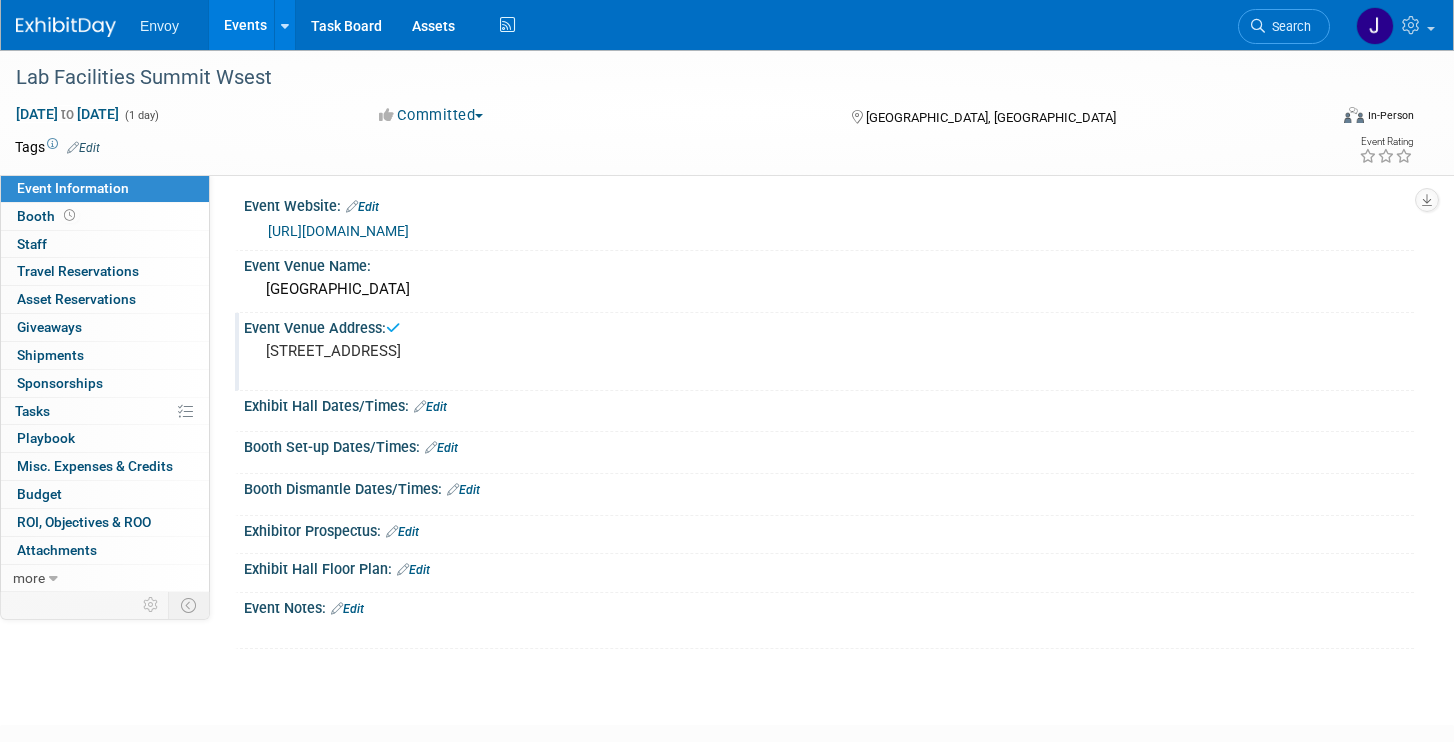 click on "Exhibit Hall Dates/Times:
Edit" at bounding box center [829, 404] 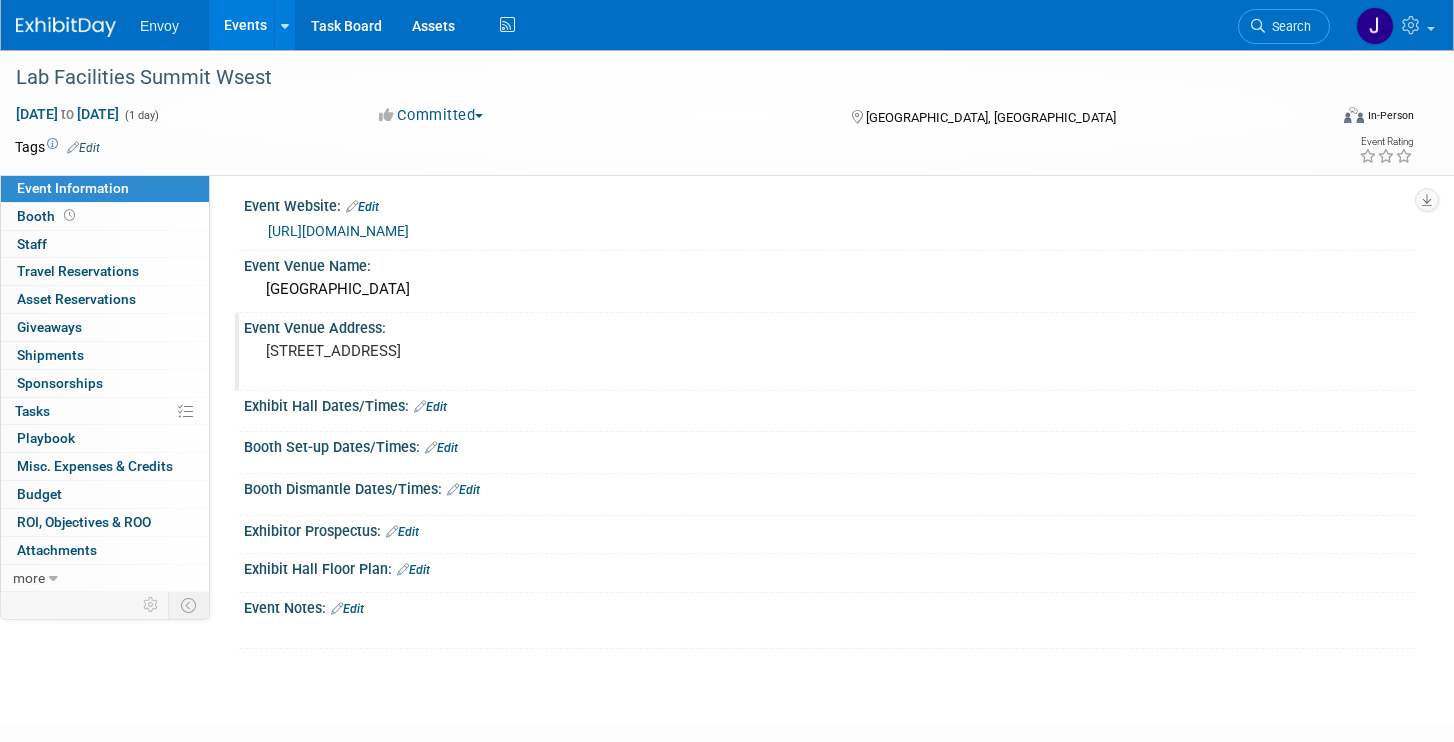 click on "Edit" at bounding box center (430, 407) 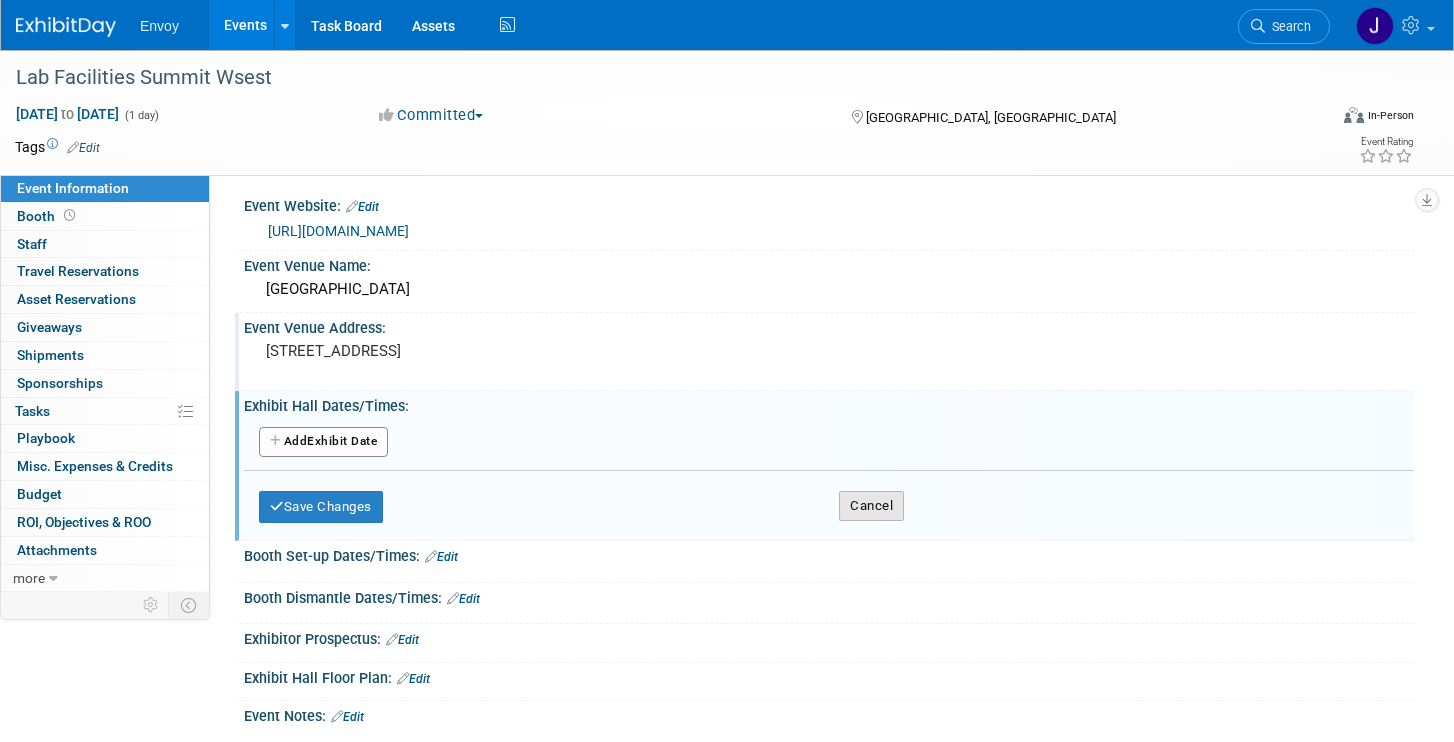 click on "Cancel" at bounding box center [871, 506] 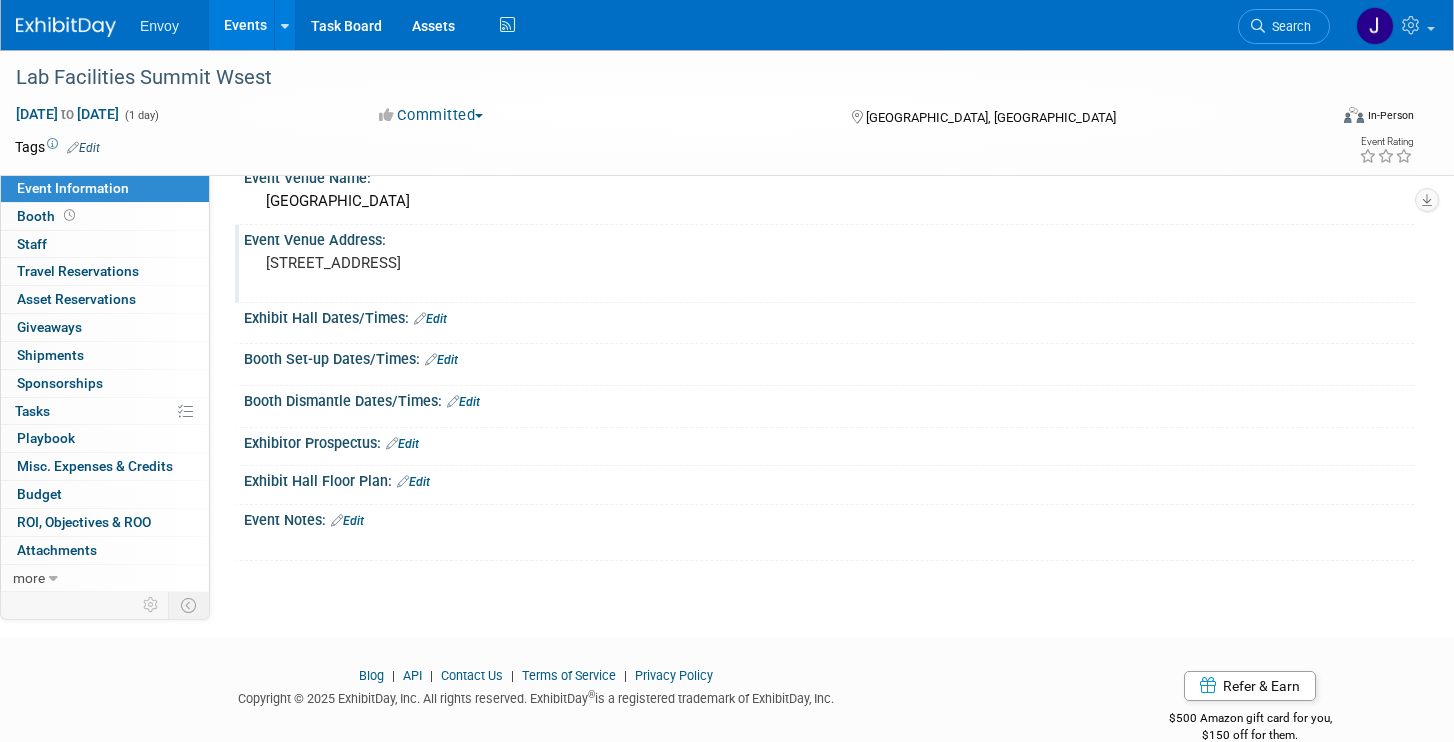 scroll, scrollTop: 101, scrollLeft: 0, axis: vertical 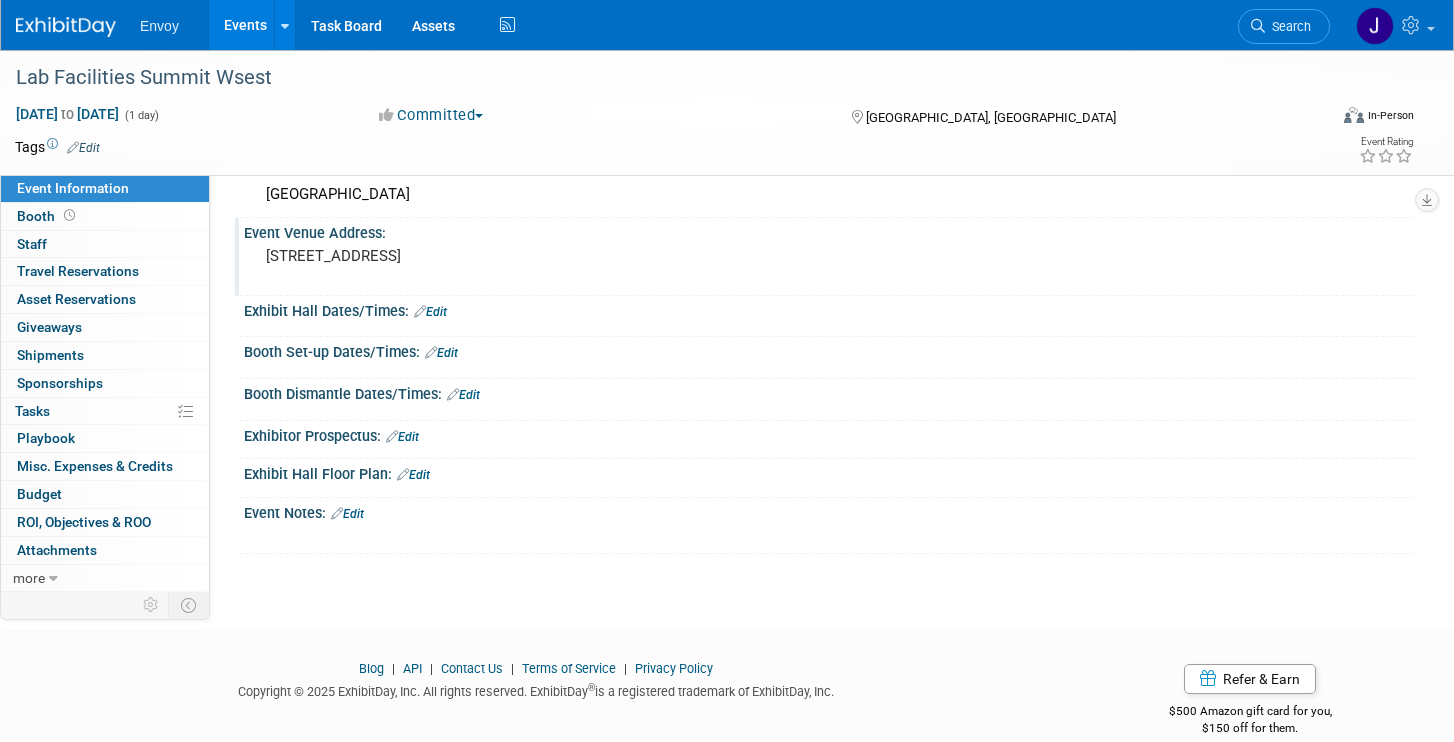click on "Edit" at bounding box center [347, 514] 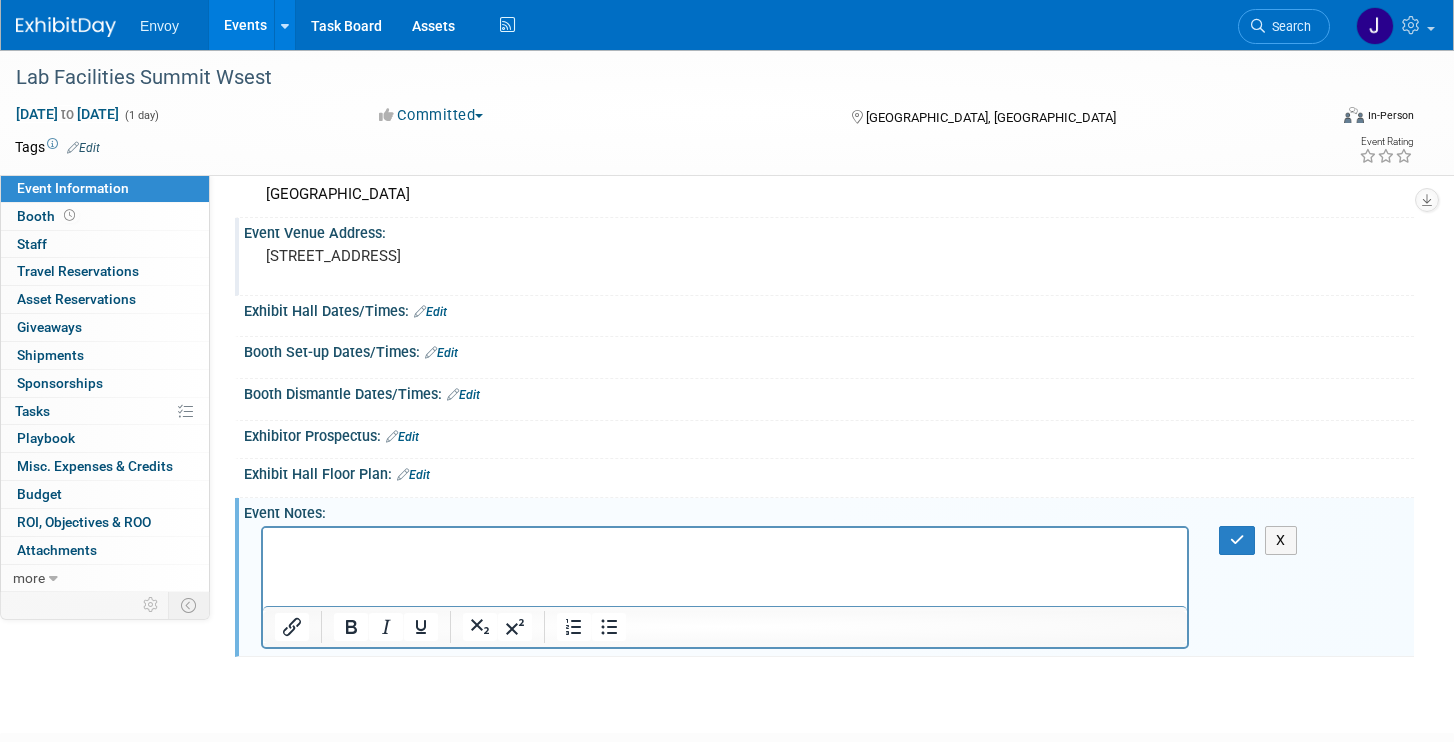 scroll, scrollTop: 0, scrollLeft: 0, axis: both 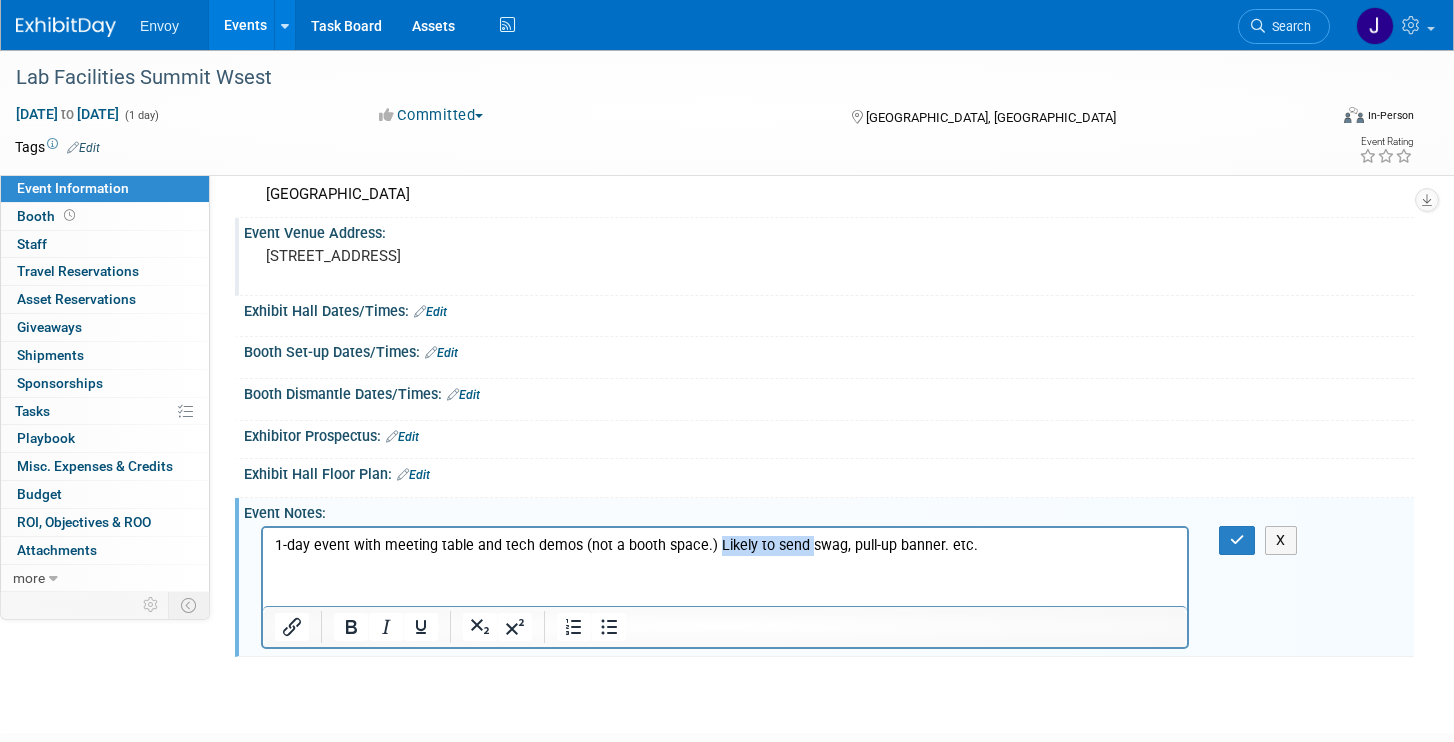 drag, startPoint x: 800, startPoint y: 544, endPoint x: 712, endPoint y: 545, distance: 88.005684 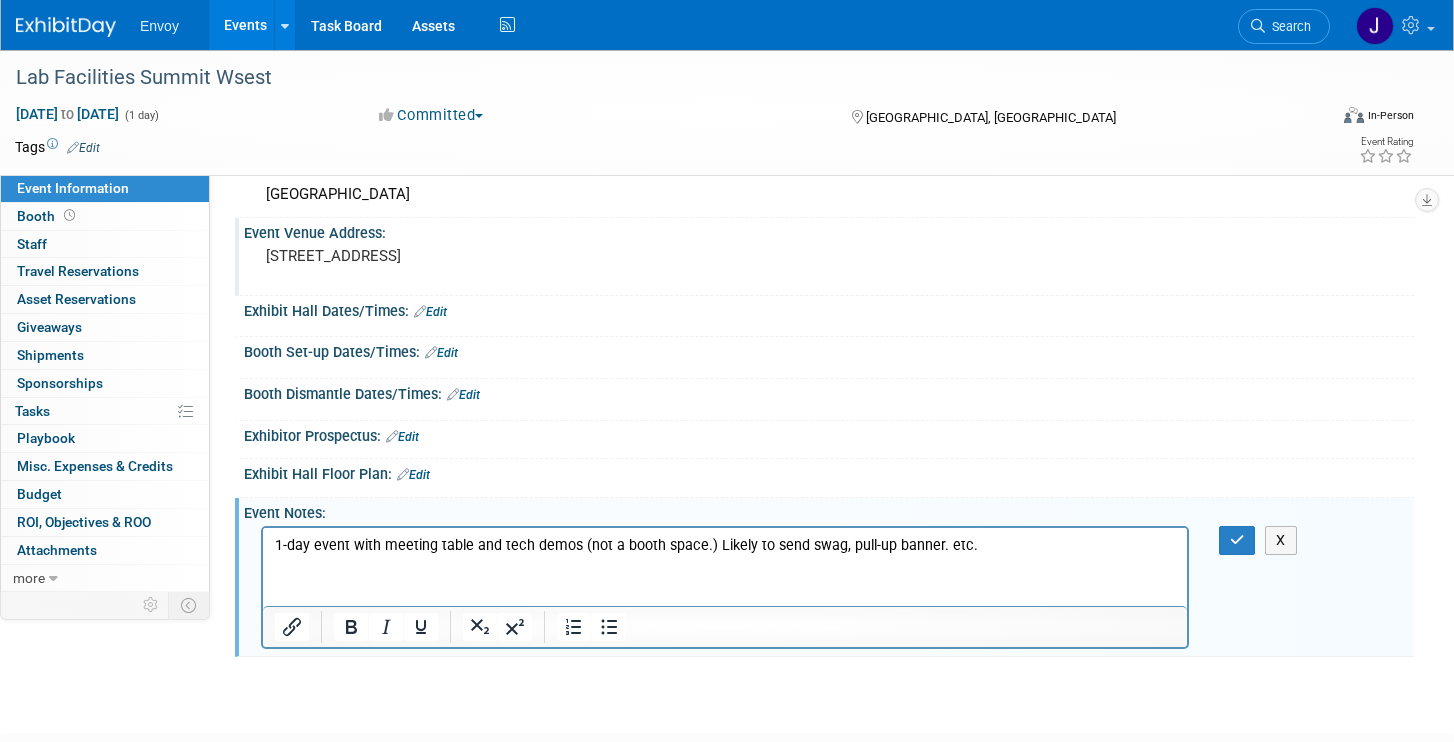 click on "1-day event with meeting table and tech demos (not a booth space.) Likely to send swag, pull-up banner. etc." at bounding box center (725, 542) 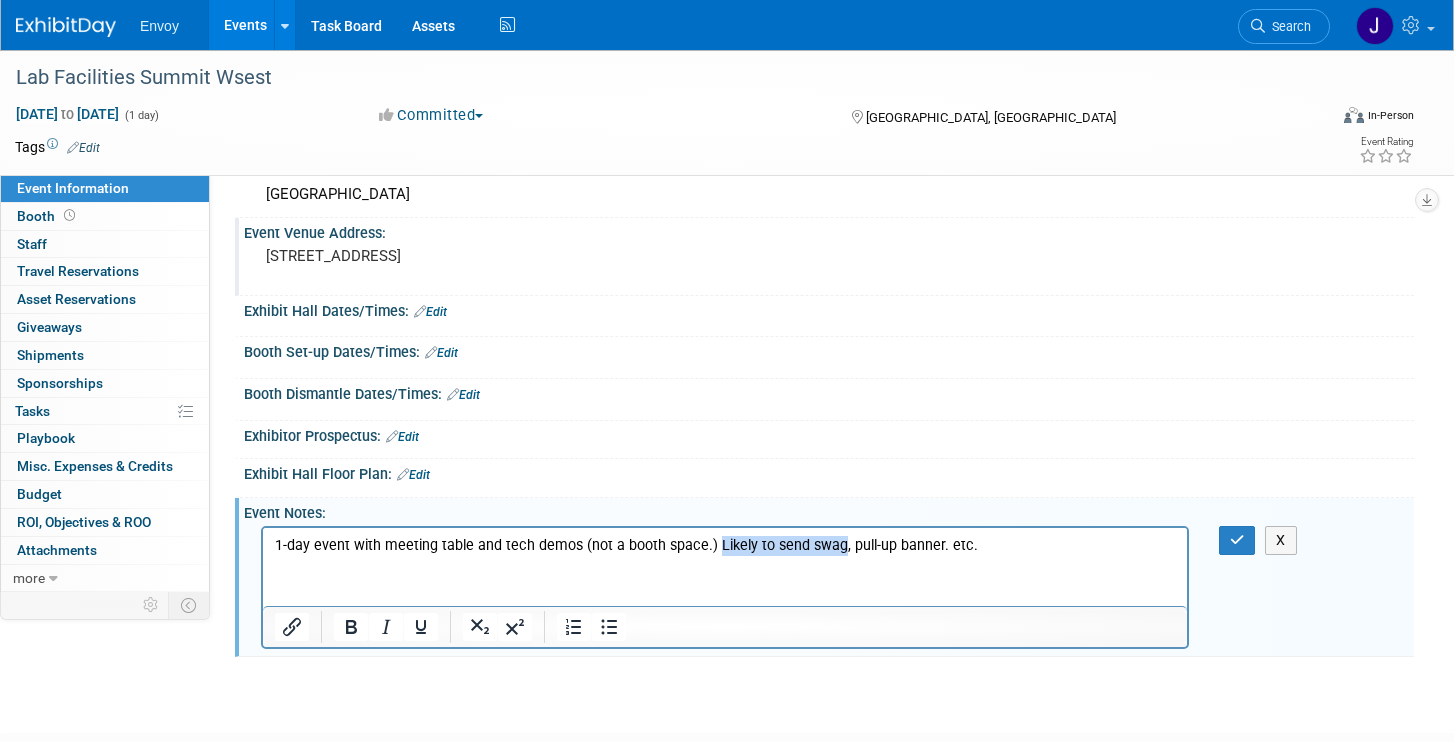 drag, startPoint x: 713, startPoint y: 542, endPoint x: 832, endPoint y: 542, distance: 119 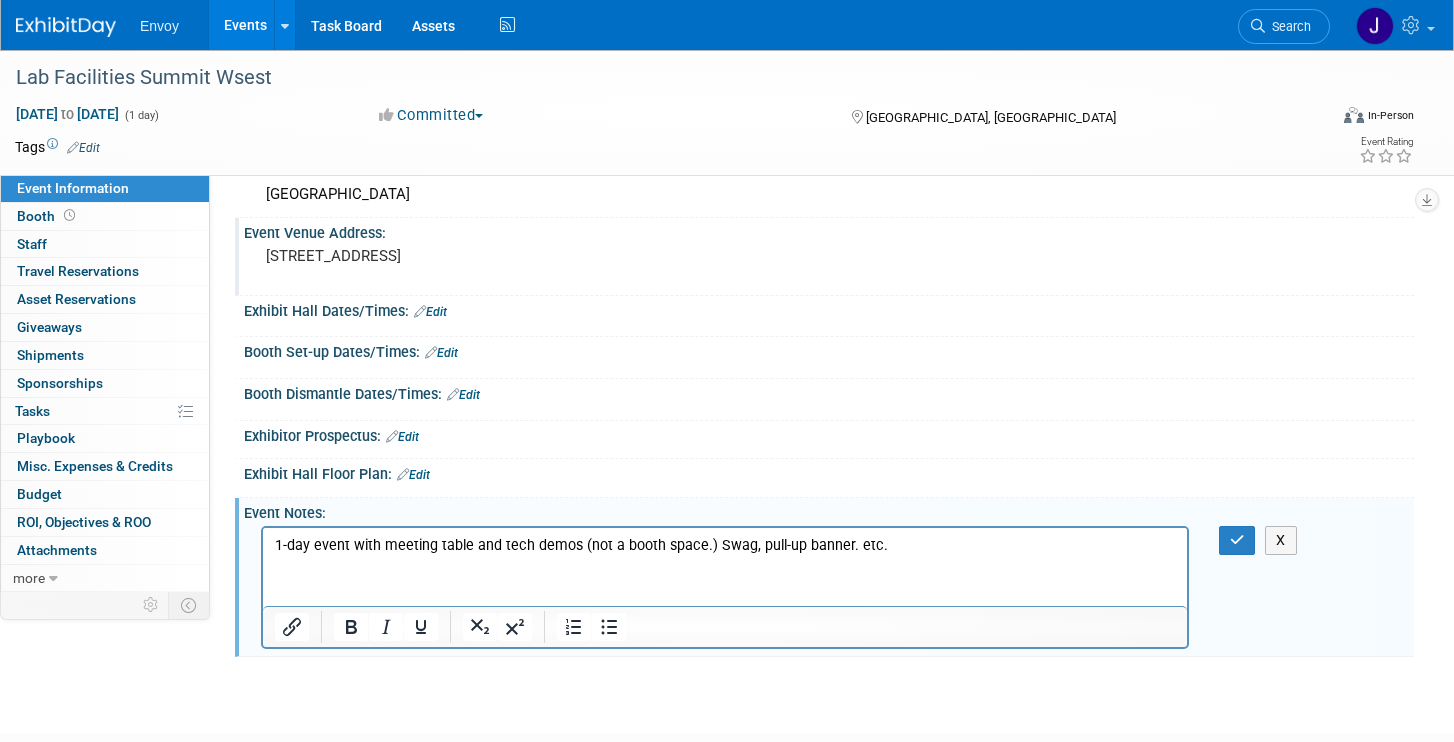 click on "1-day event with meeting table and tech demos (not a booth space.) Swag, pull-up banner. etc." at bounding box center (725, 546) 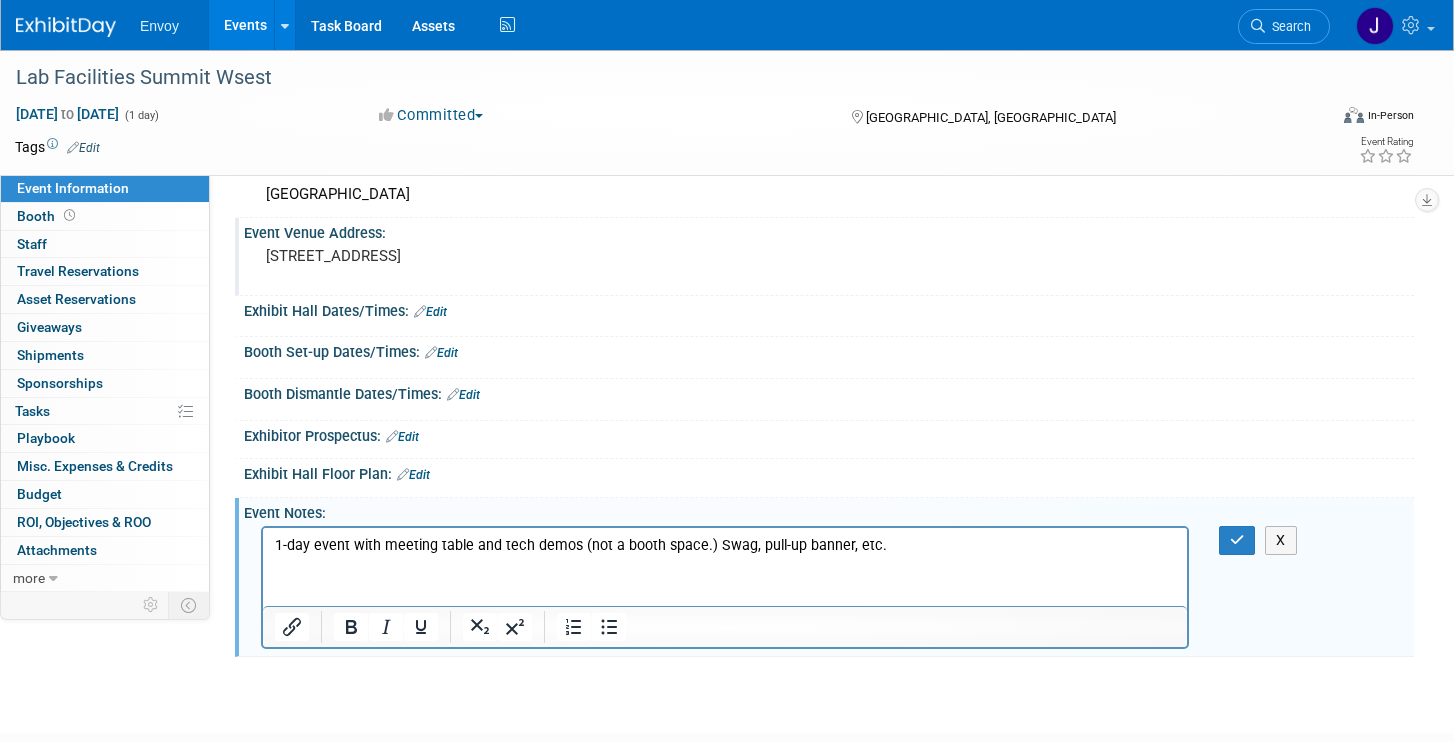 click on "1-day event with meeting table and tech demos (not a booth space.) Swag, pull-up banner, etc." at bounding box center [725, 546] 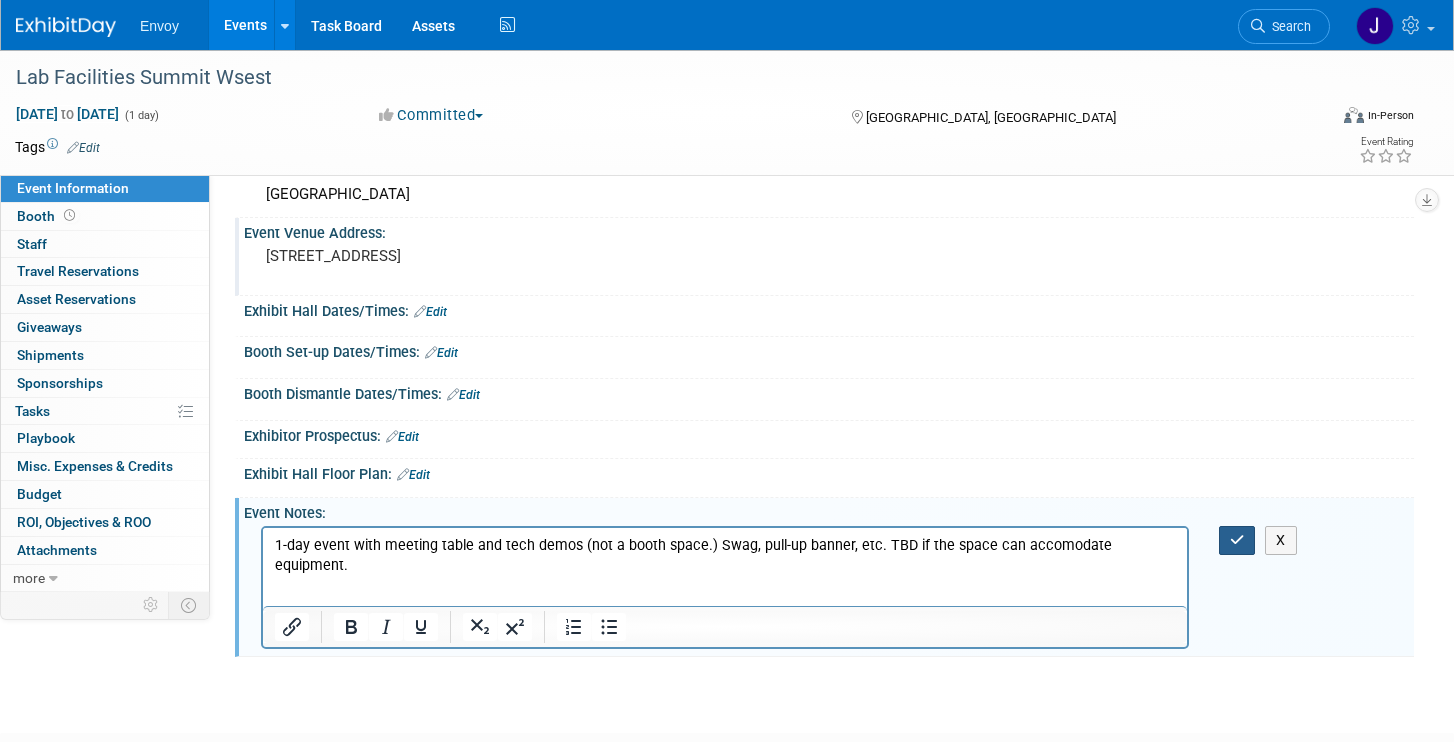 click at bounding box center [1237, 540] 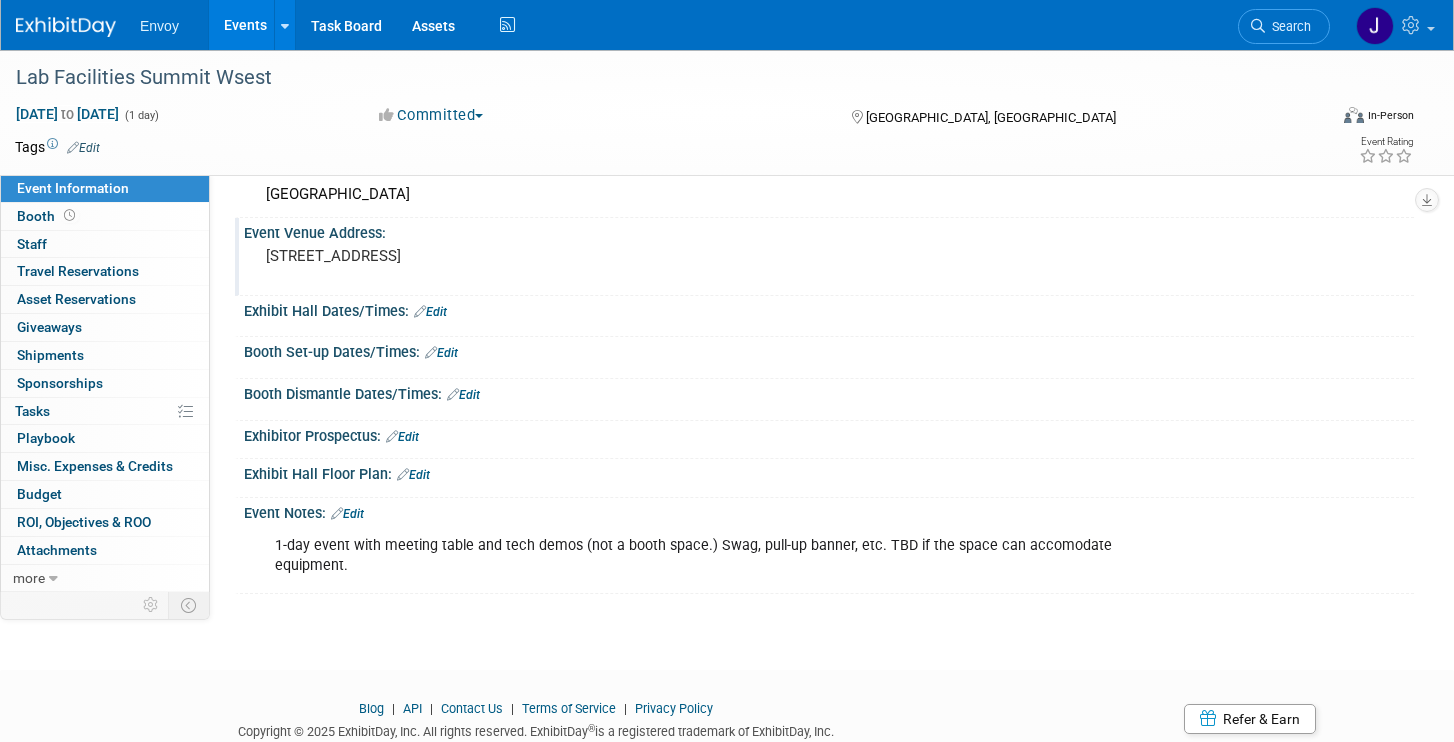 click on "Events" at bounding box center (245, 25) 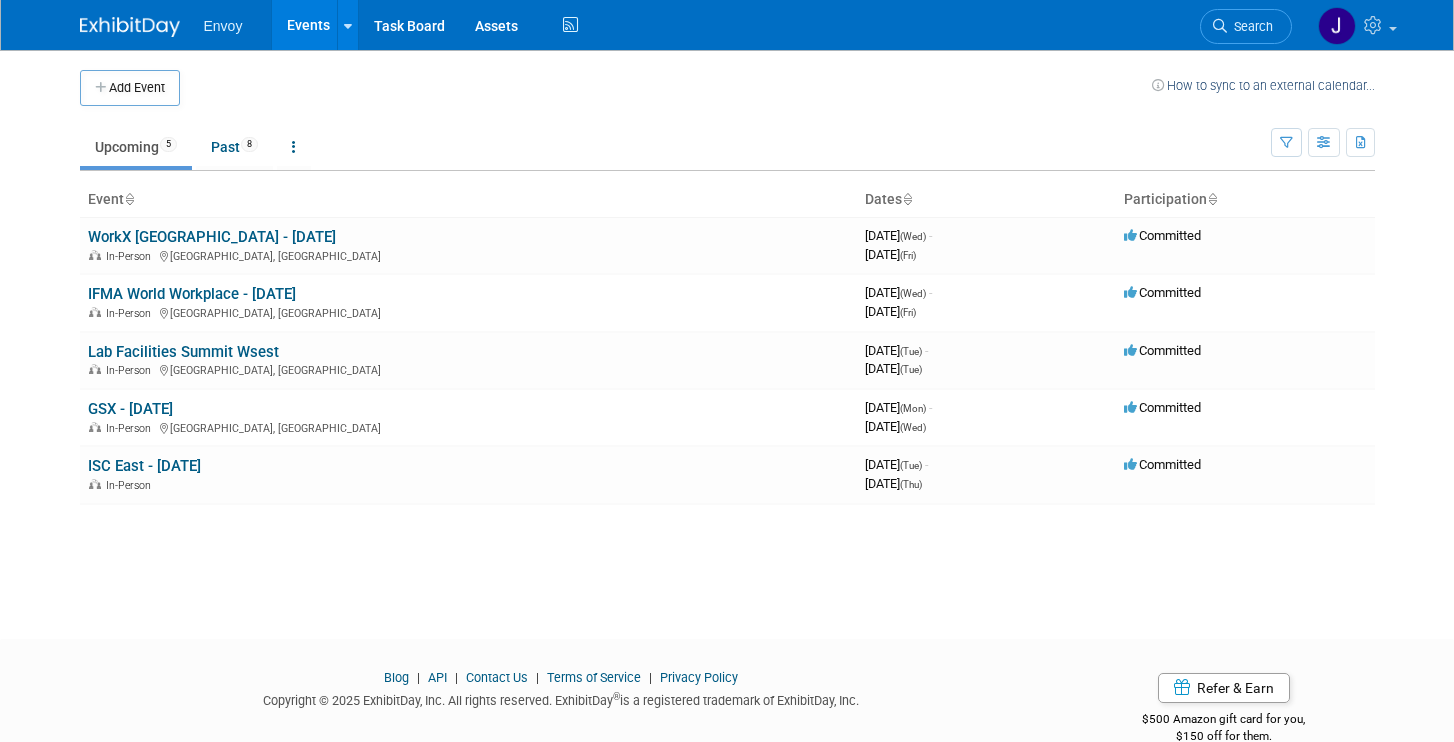 scroll, scrollTop: 0, scrollLeft: 0, axis: both 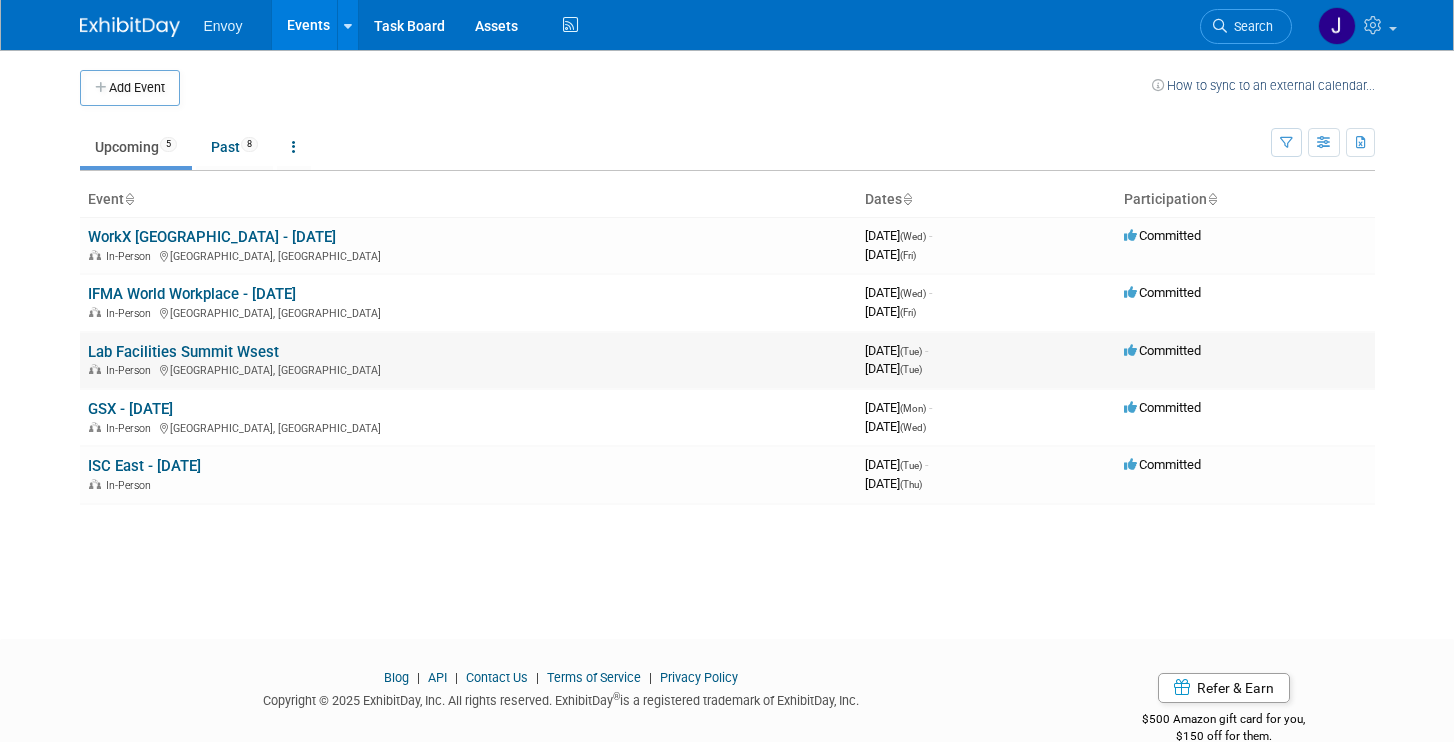 click on "In-Person
San Diego, CA" at bounding box center (468, 369) 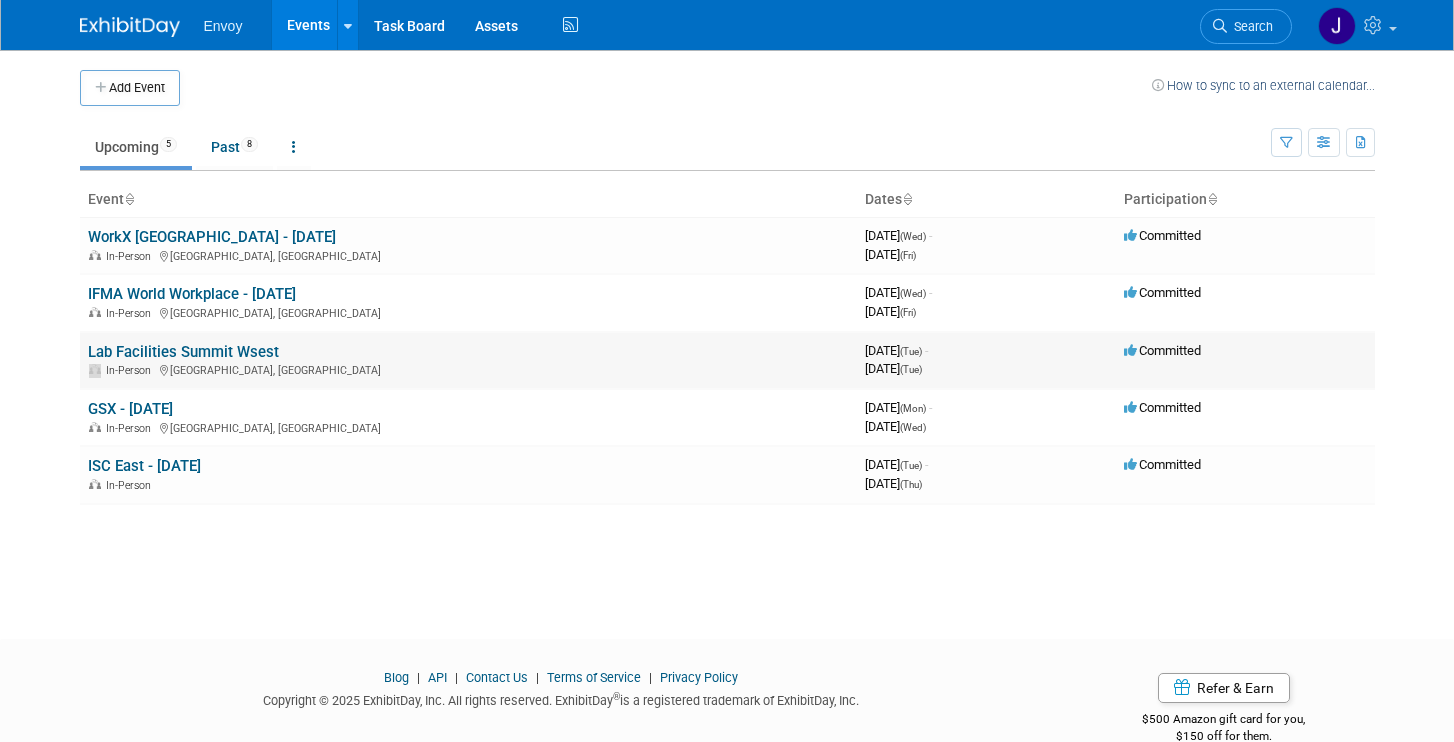 click on "In-Person
San Diego, CA" at bounding box center [468, 369] 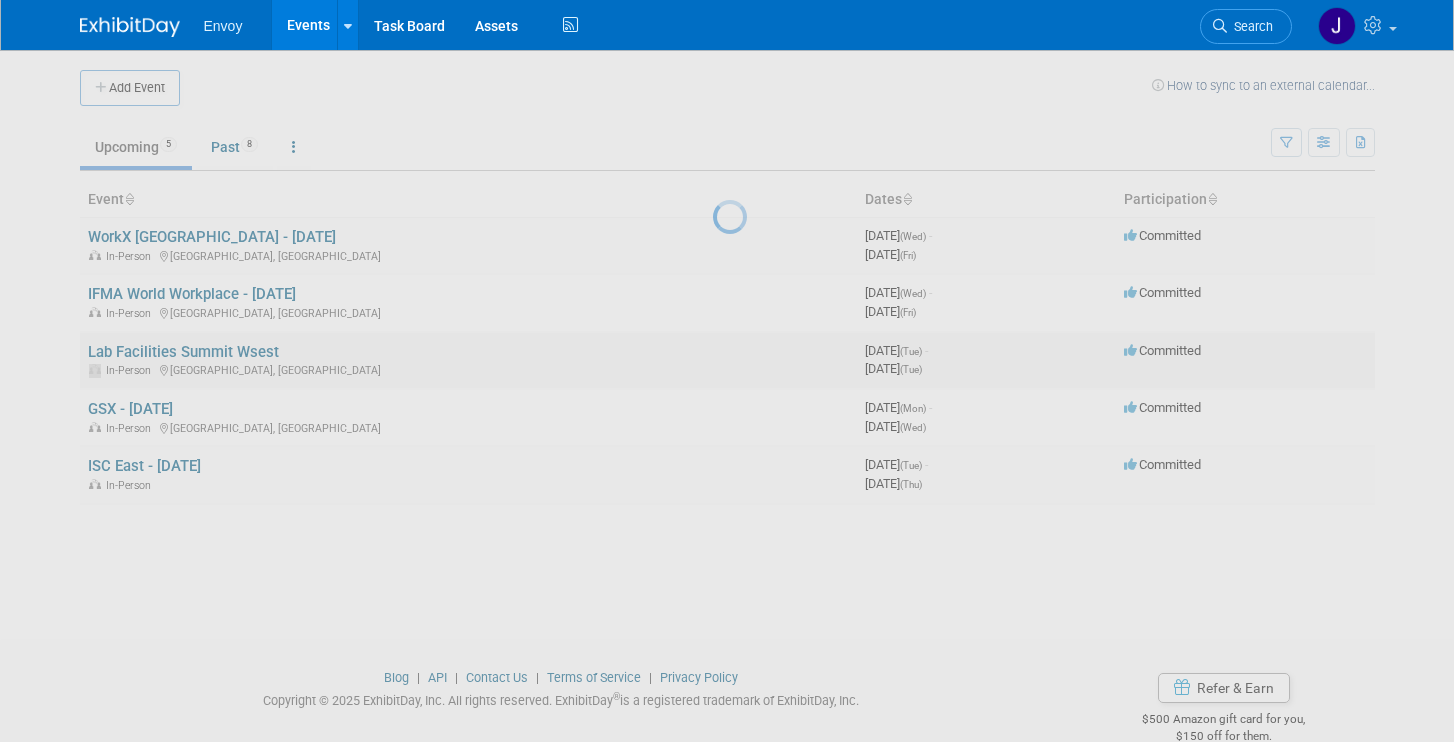 click at bounding box center [727, 371] 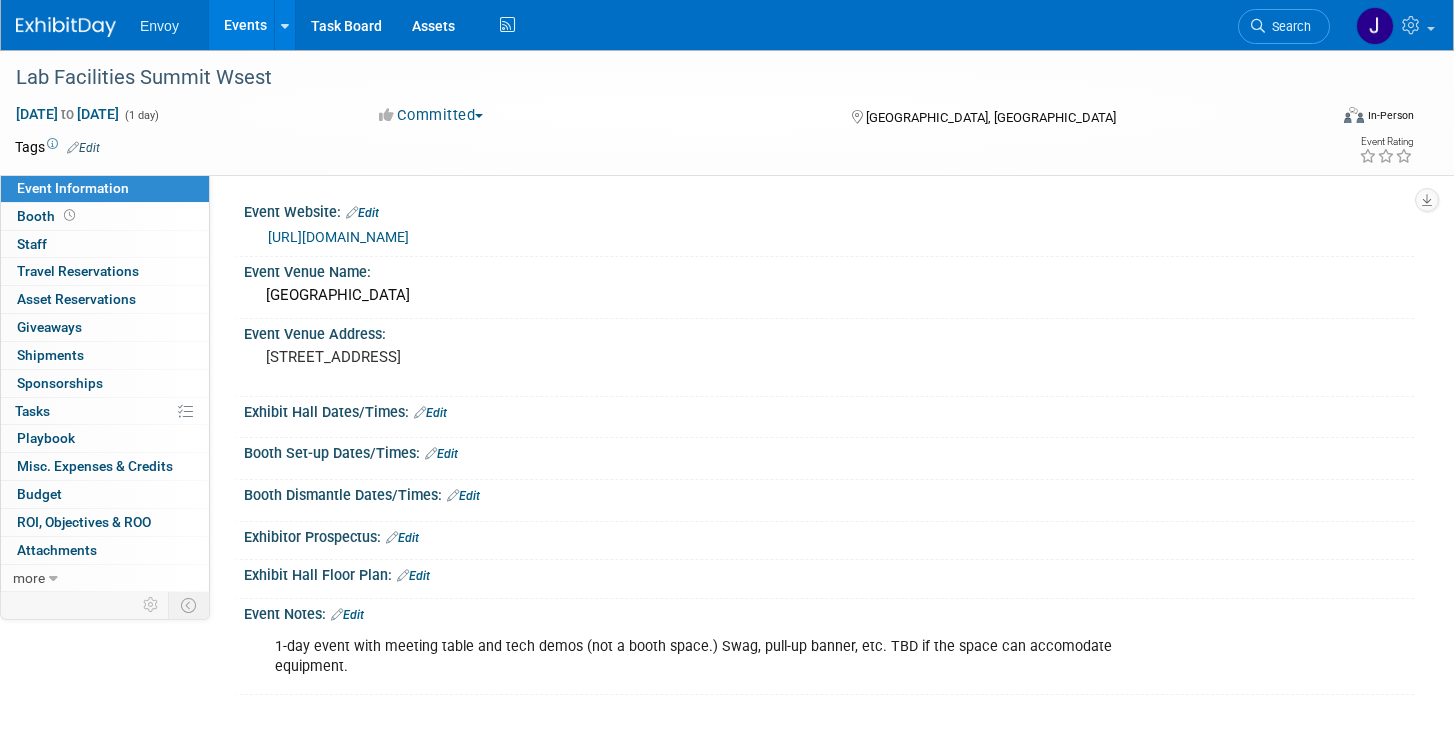 scroll, scrollTop: 0, scrollLeft: 0, axis: both 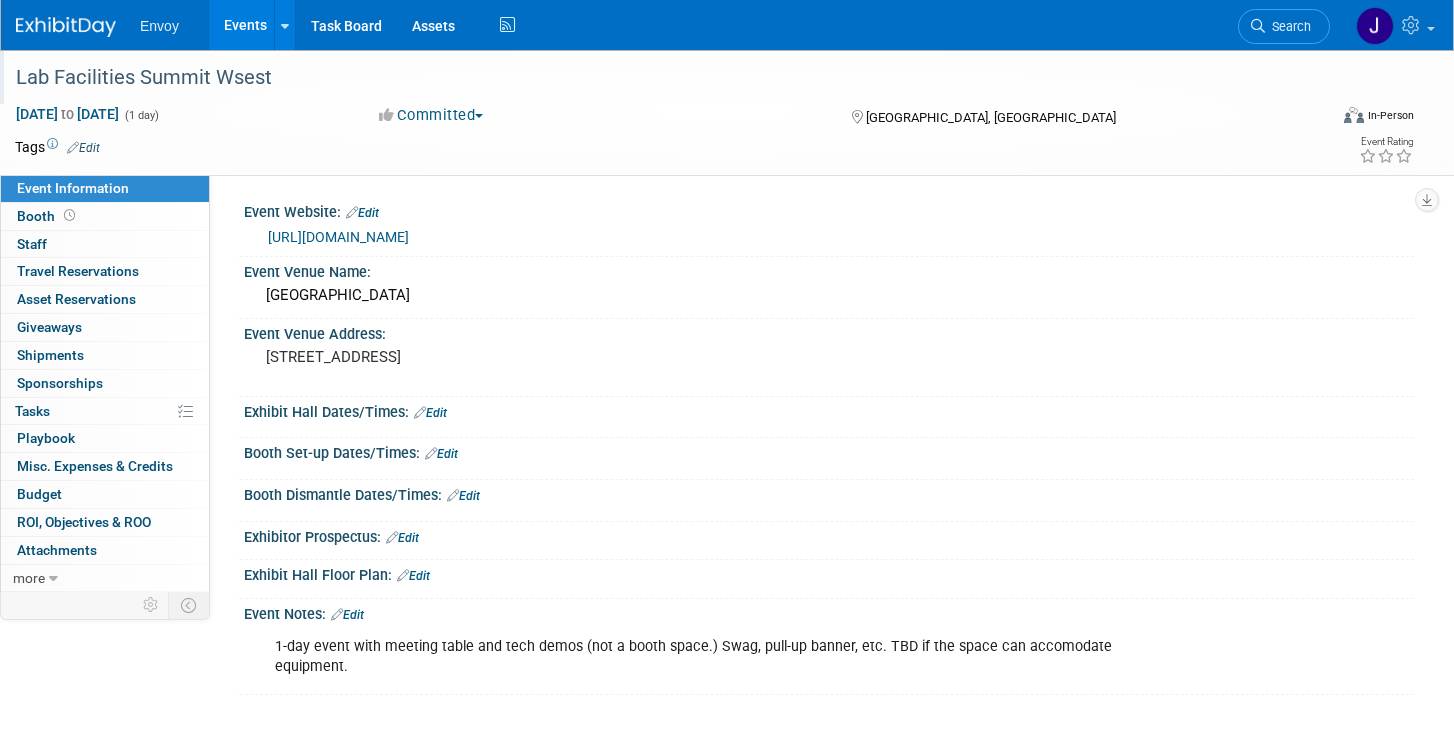 click on "Lab Facilities Summit Wsest" at bounding box center (652, 78) 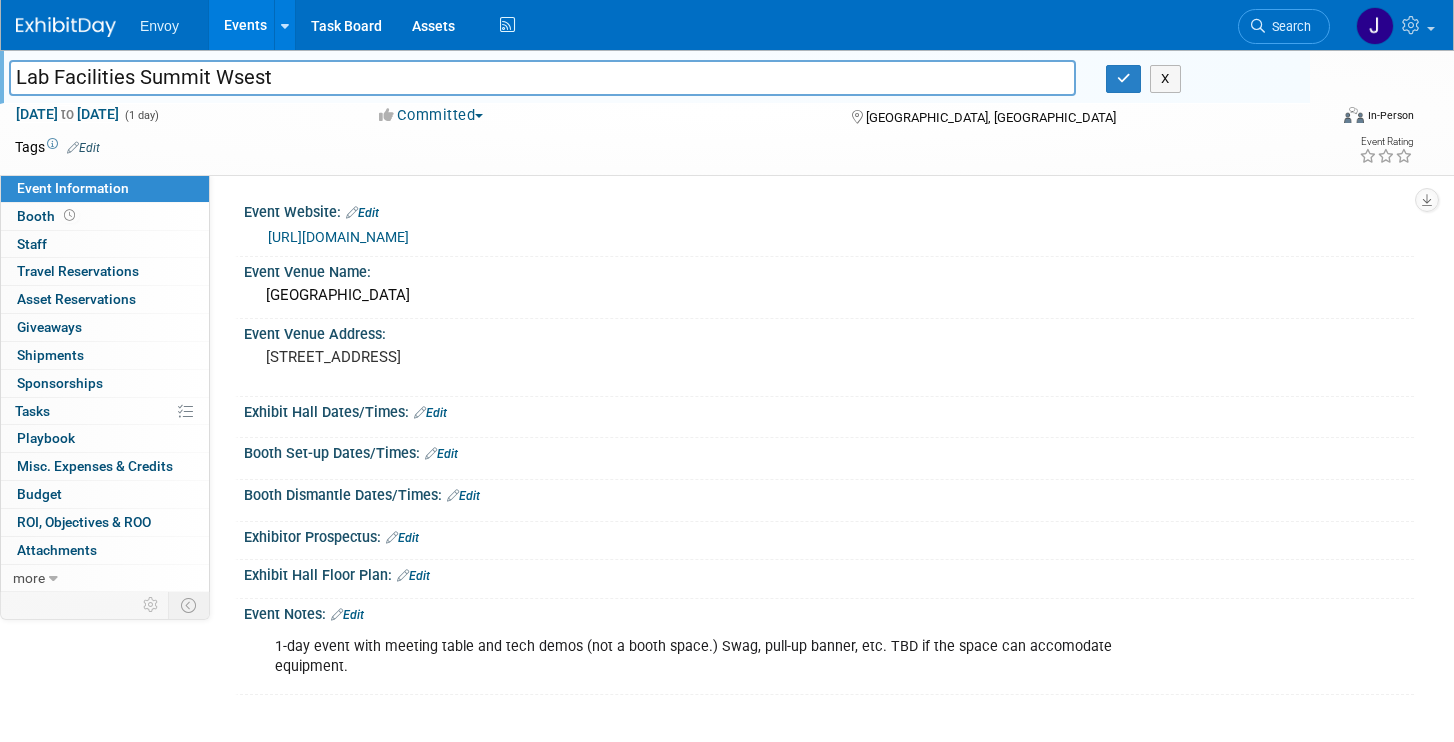 drag, startPoint x: 242, startPoint y: 80, endPoint x: 701, endPoint y: 218, distance: 479.29636 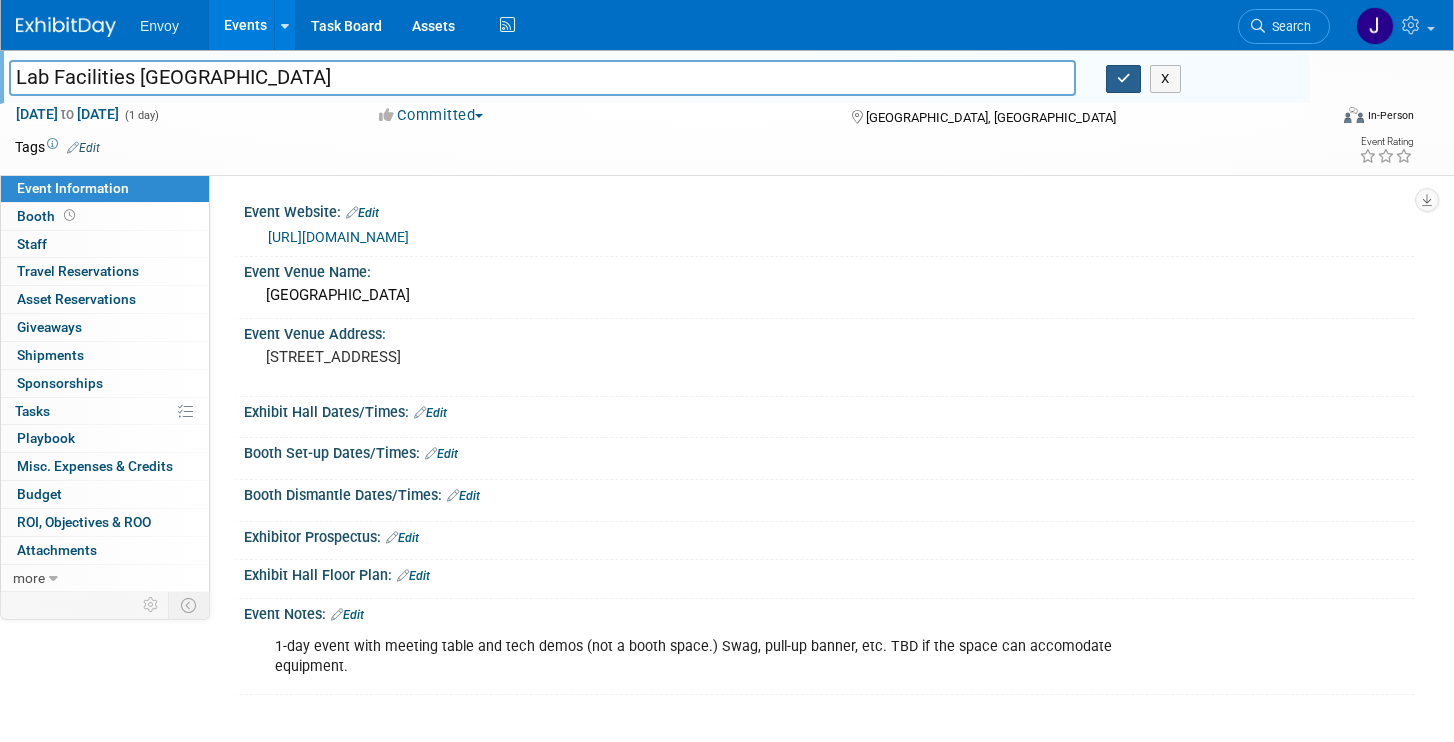 type on "Lab Facilities Summit West" 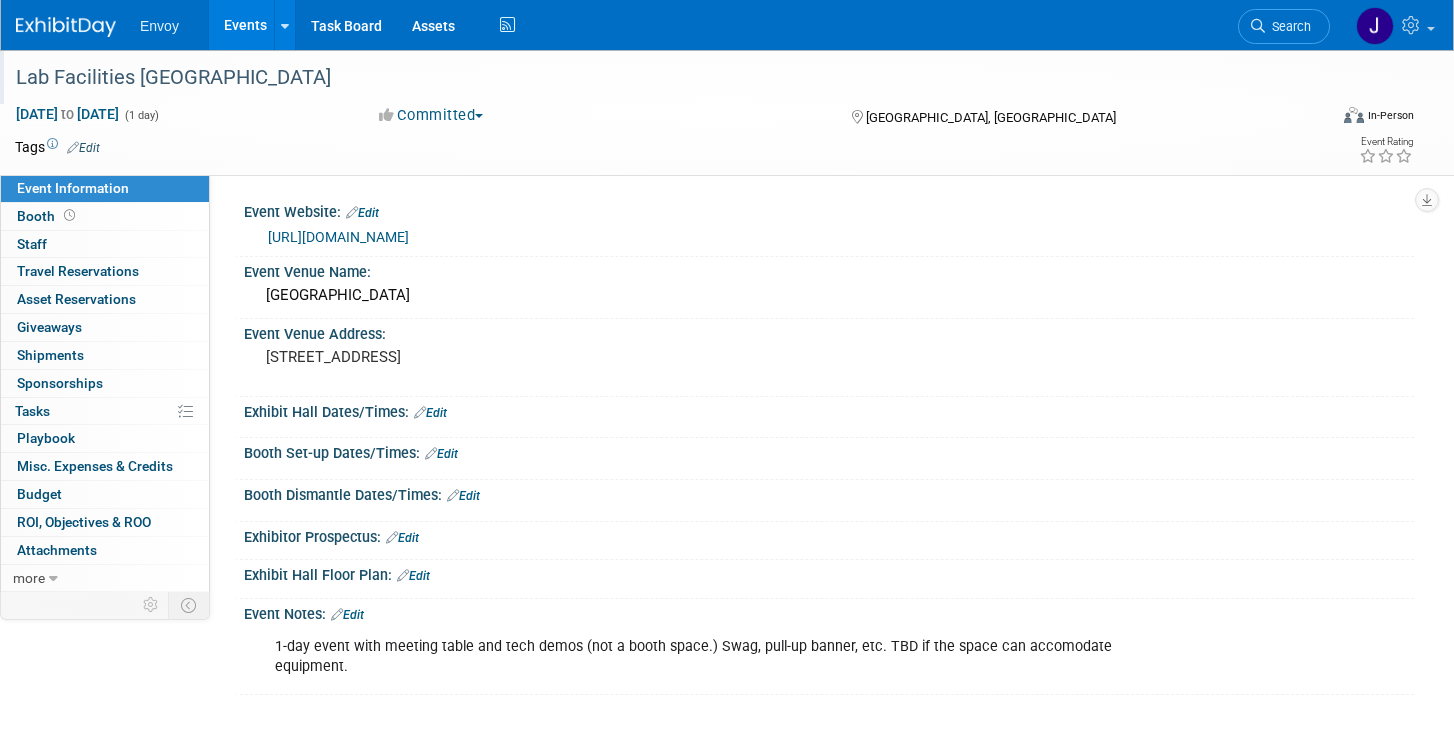 click on "Envoy" at bounding box center (159, 26) 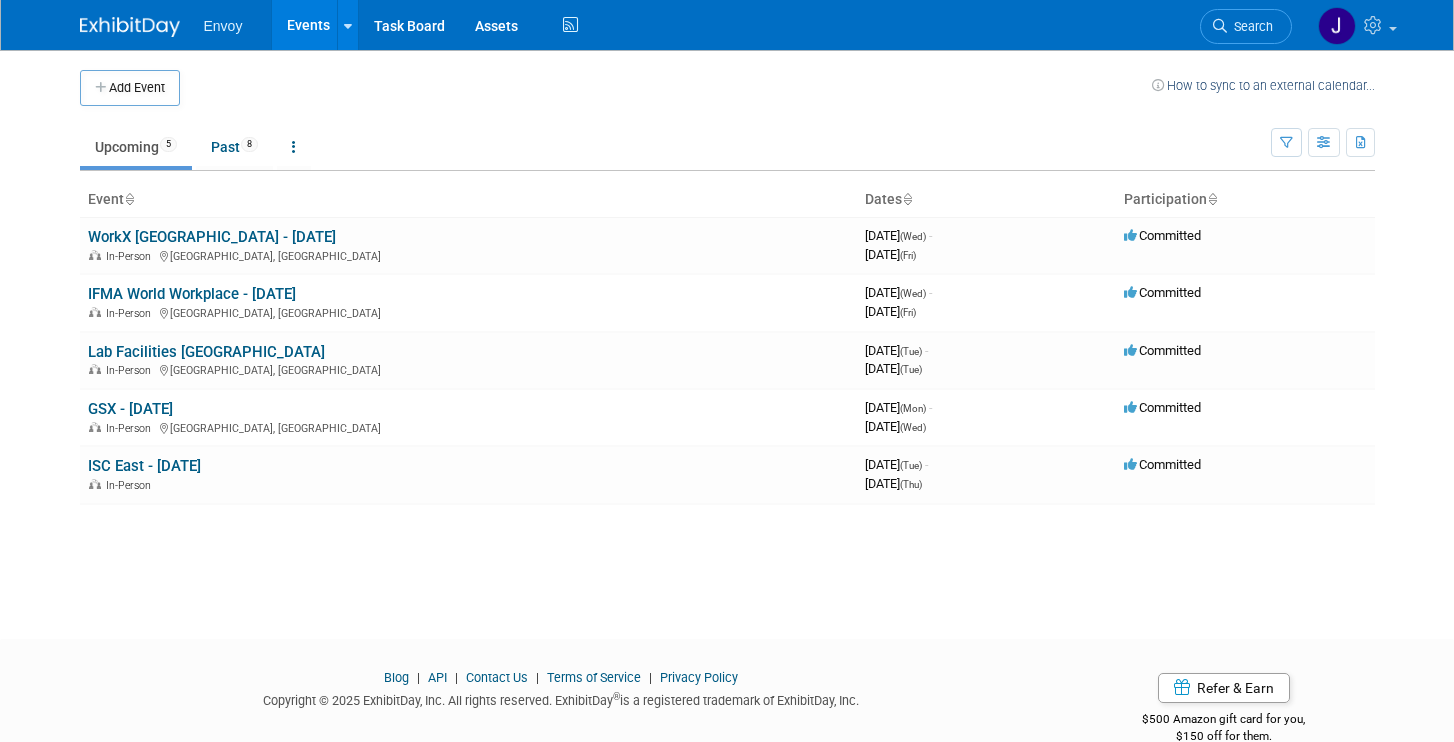 scroll, scrollTop: 0, scrollLeft: 0, axis: both 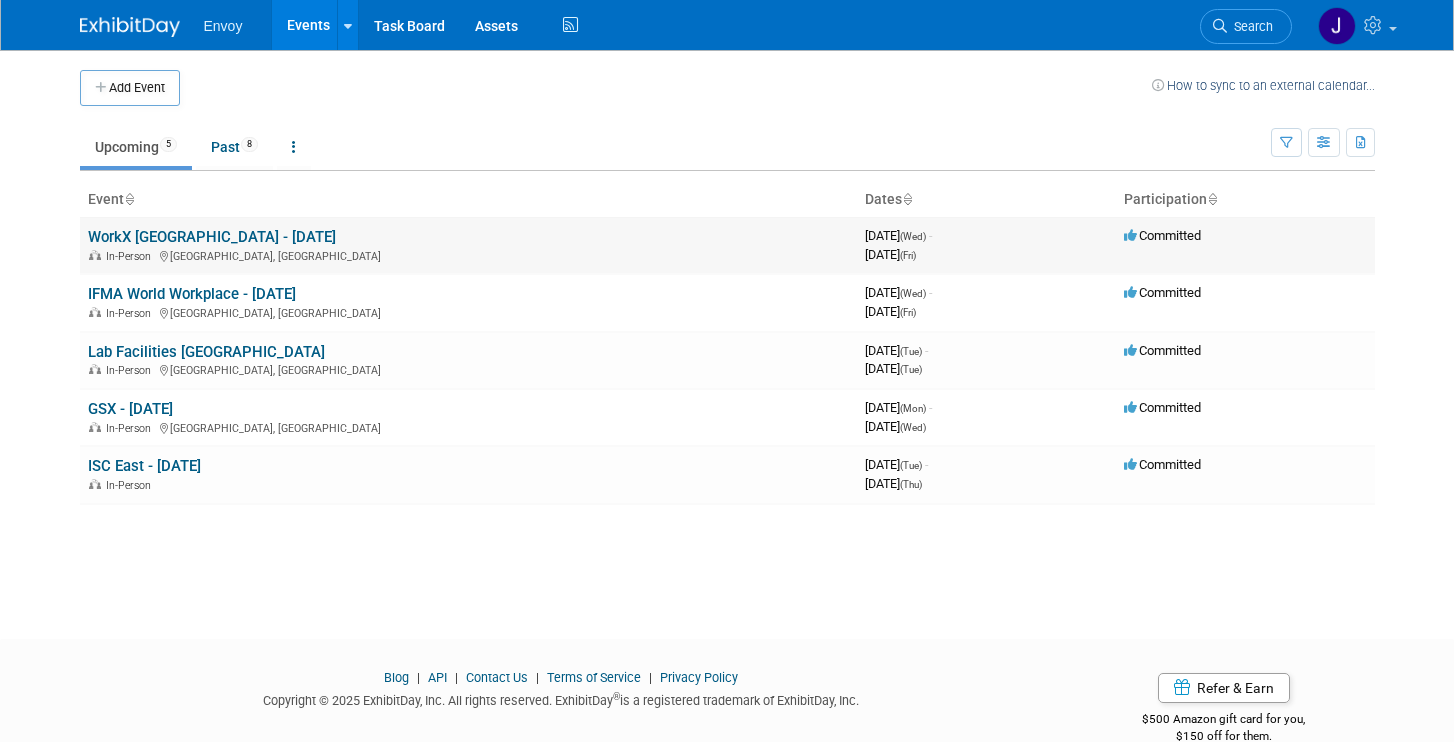 click on "WorkX [GEOGRAPHIC_DATA] - [DATE]" at bounding box center (212, 237) 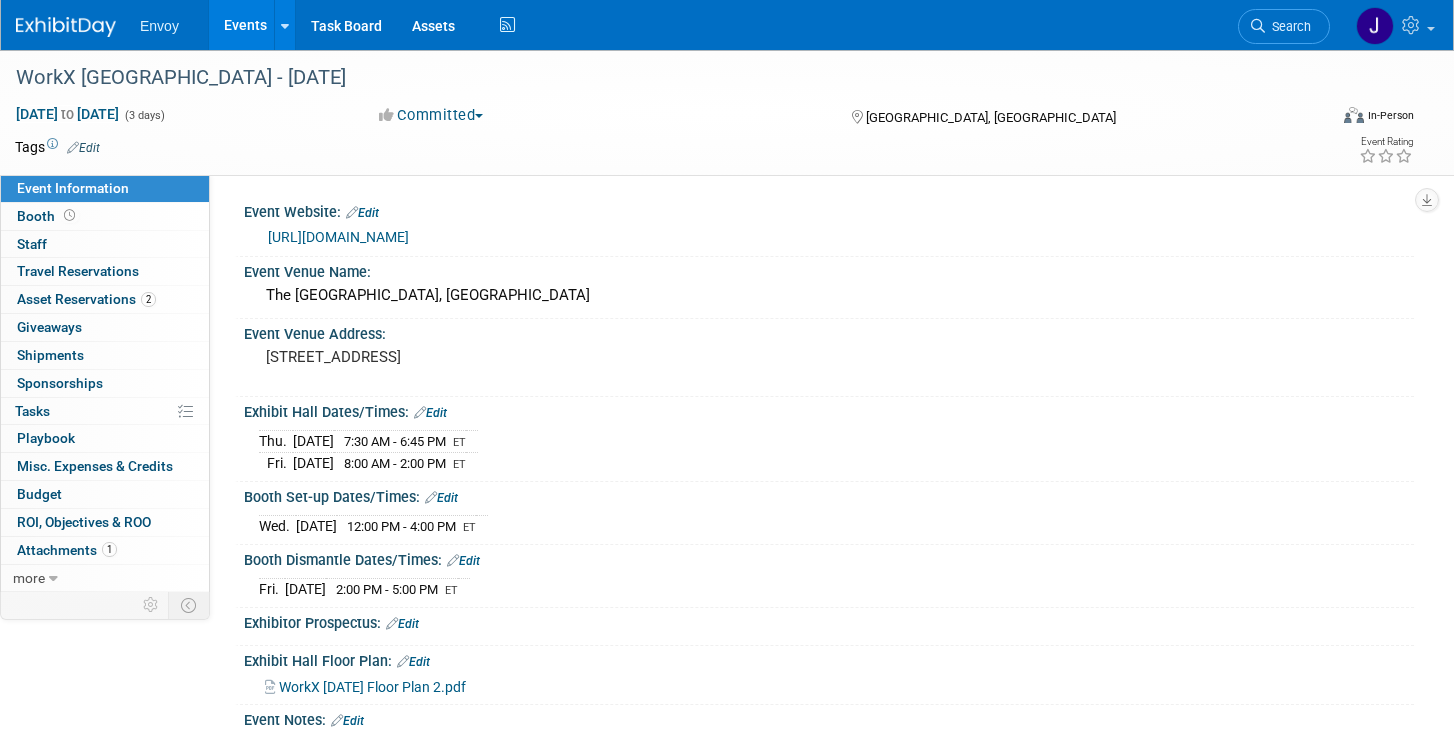 scroll, scrollTop: 0, scrollLeft: 0, axis: both 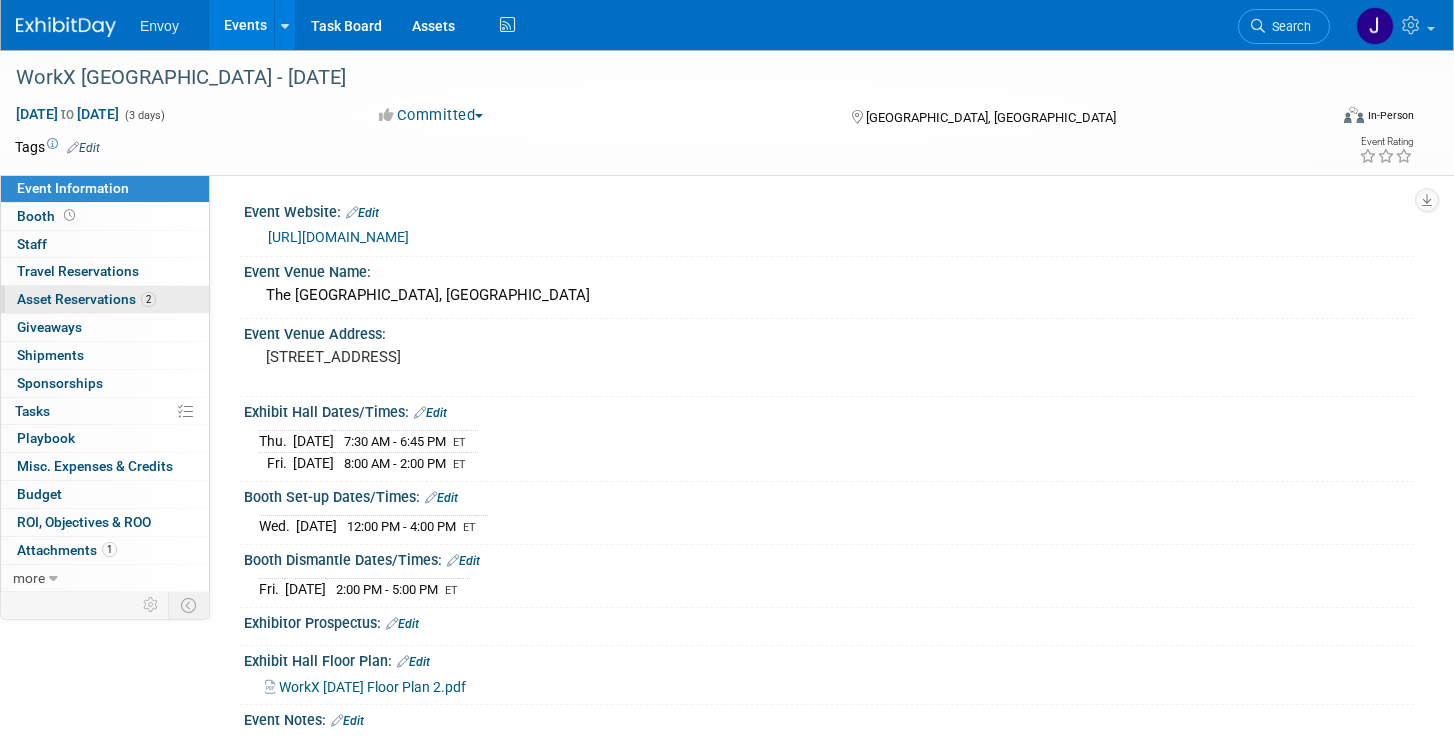 click on "Asset Reservations 2" at bounding box center [86, 299] 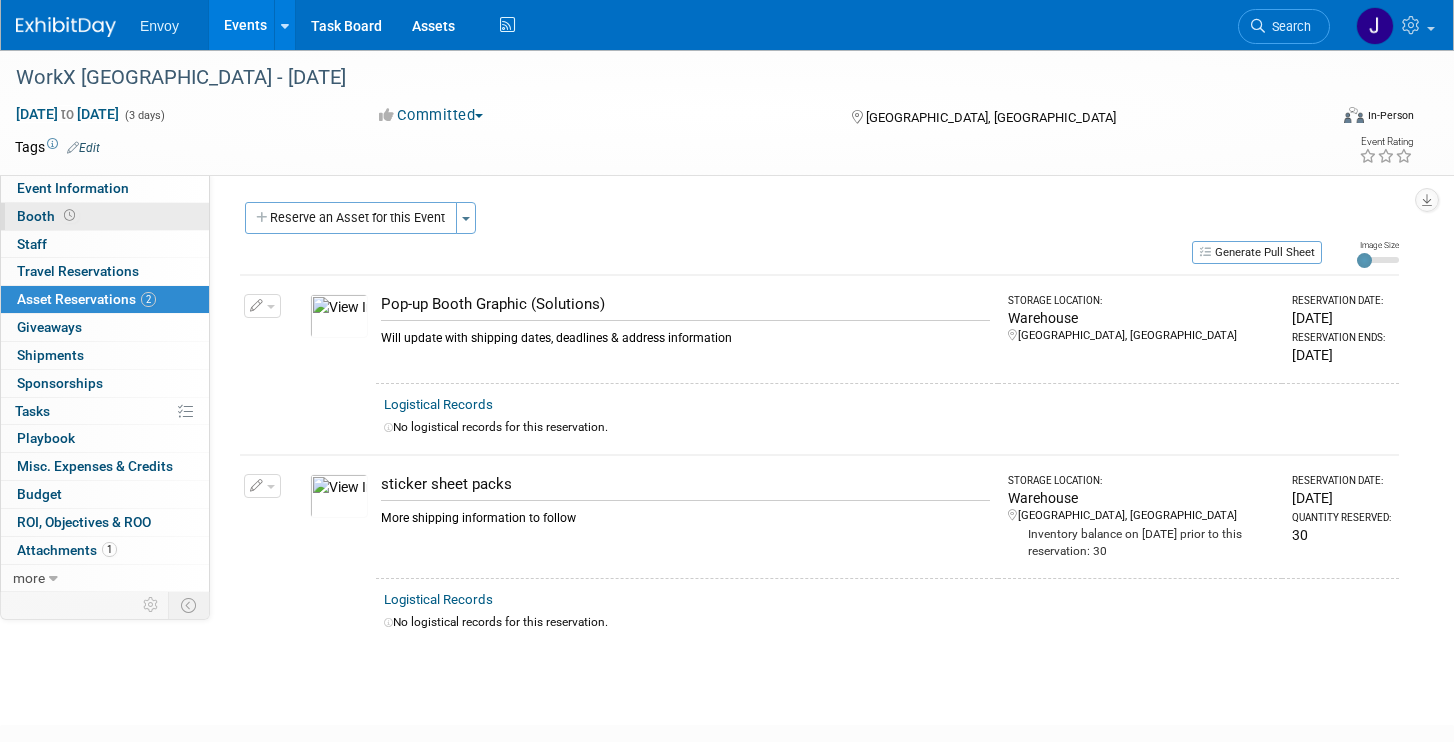 click on "Booth" at bounding box center [48, 216] 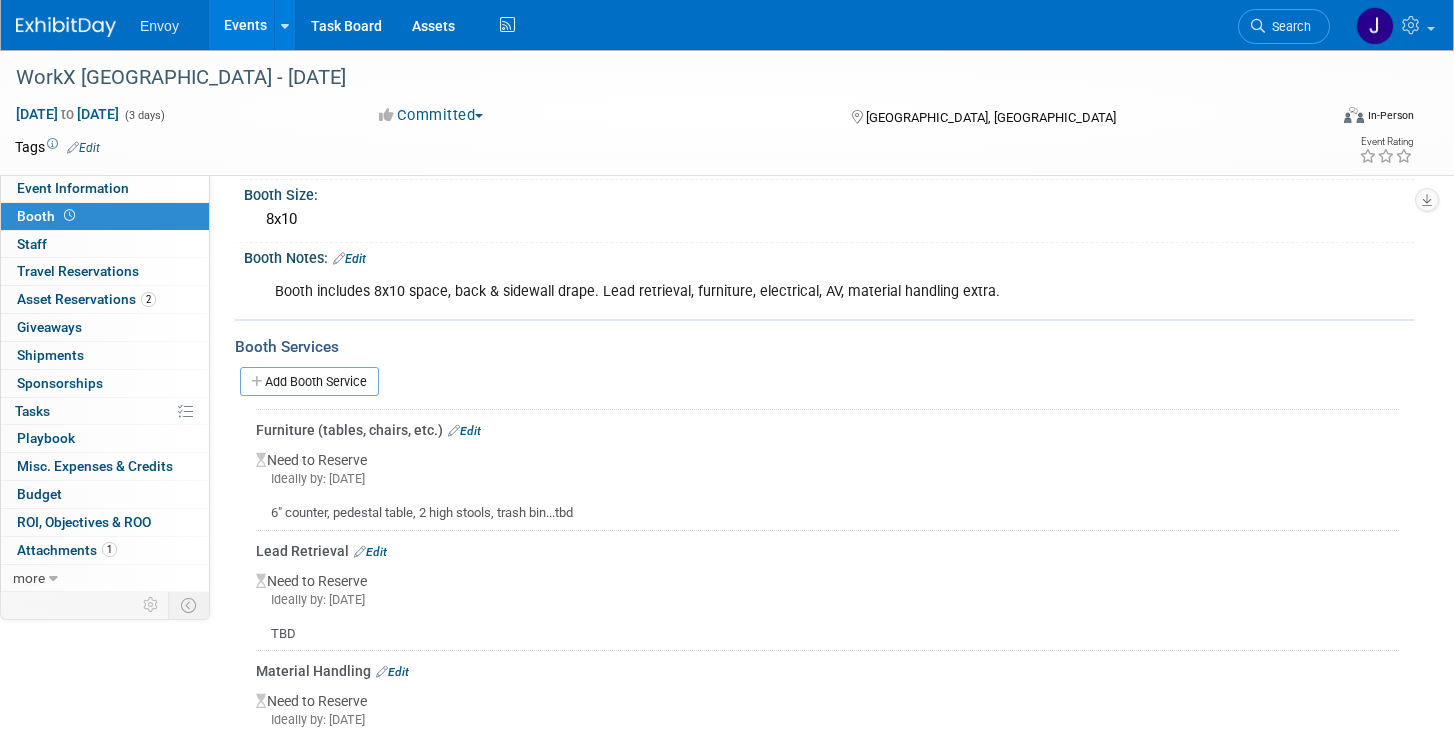 scroll, scrollTop: 201, scrollLeft: 0, axis: vertical 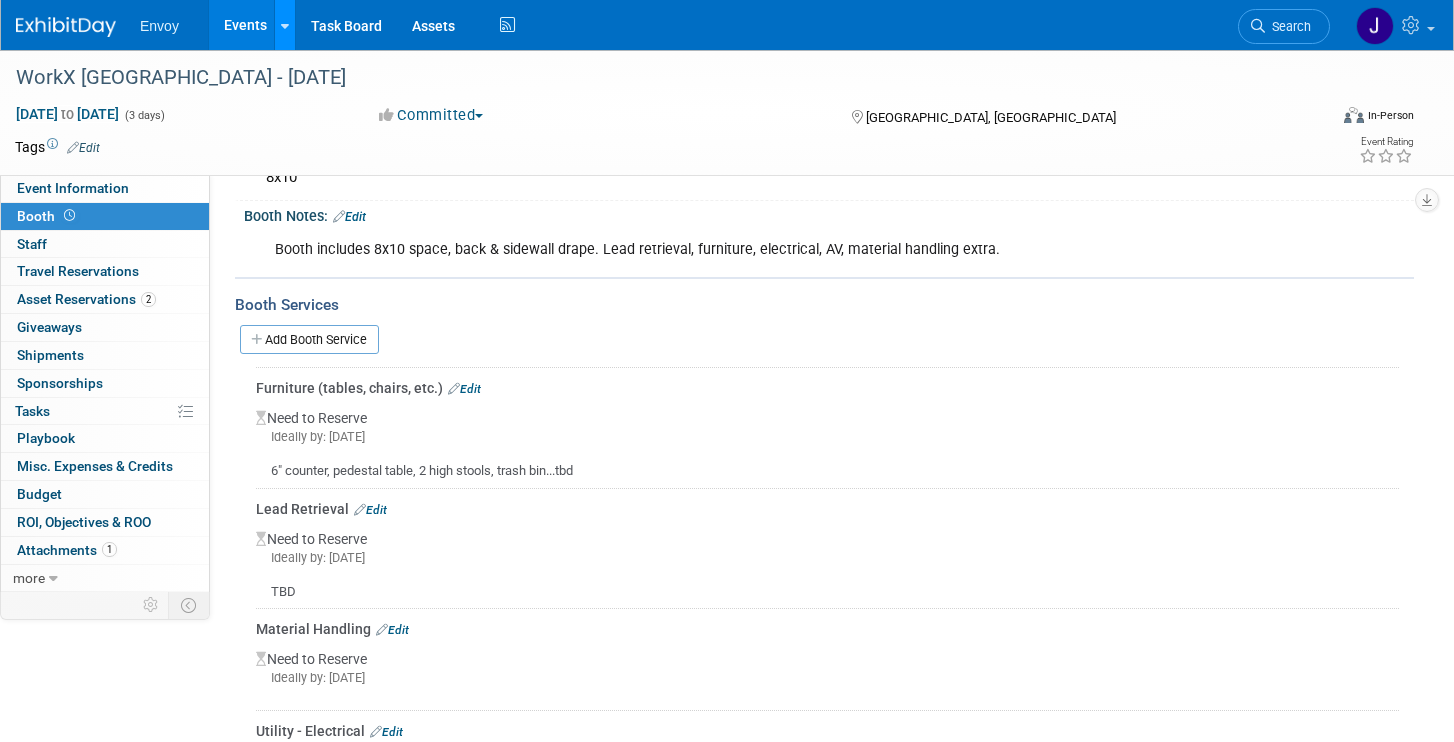 click at bounding box center (285, 26) 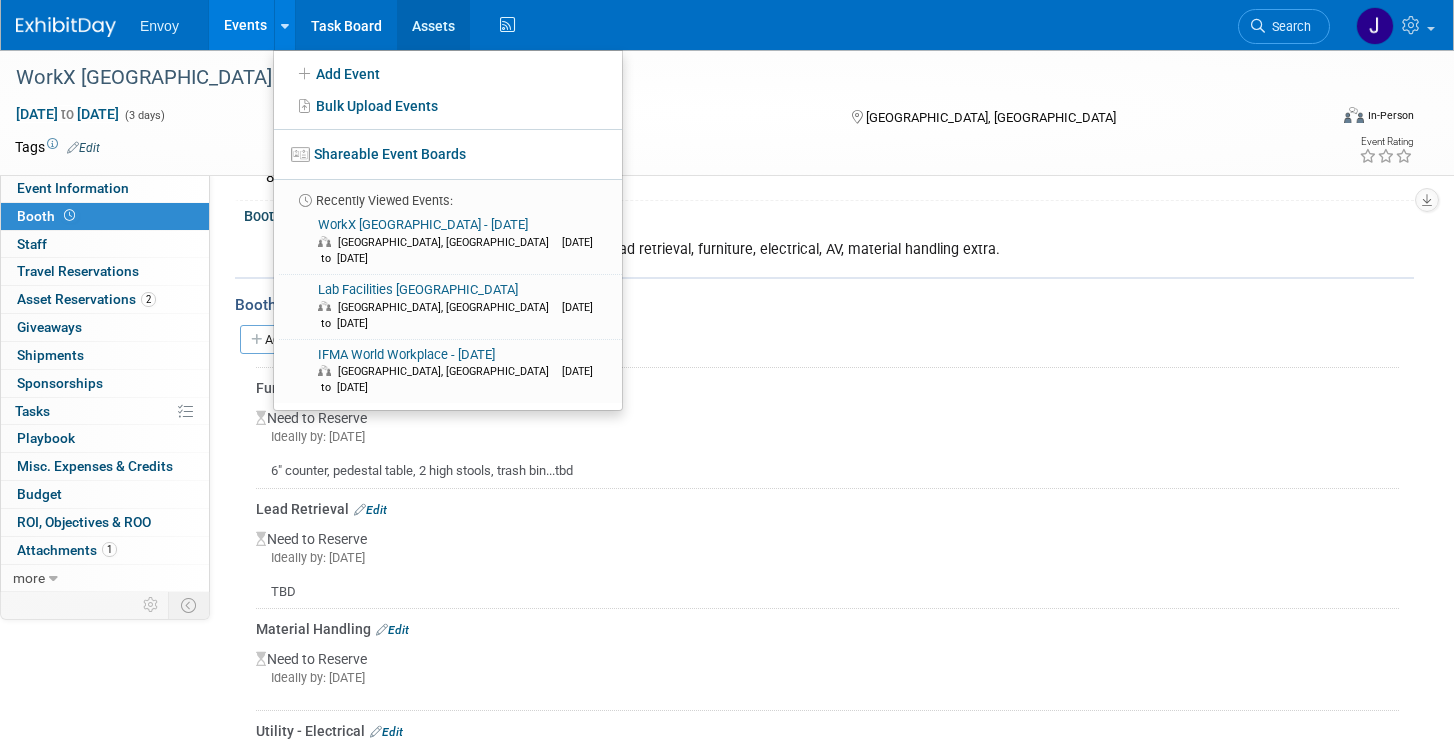 click on "Assets" at bounding box center (433, 25) 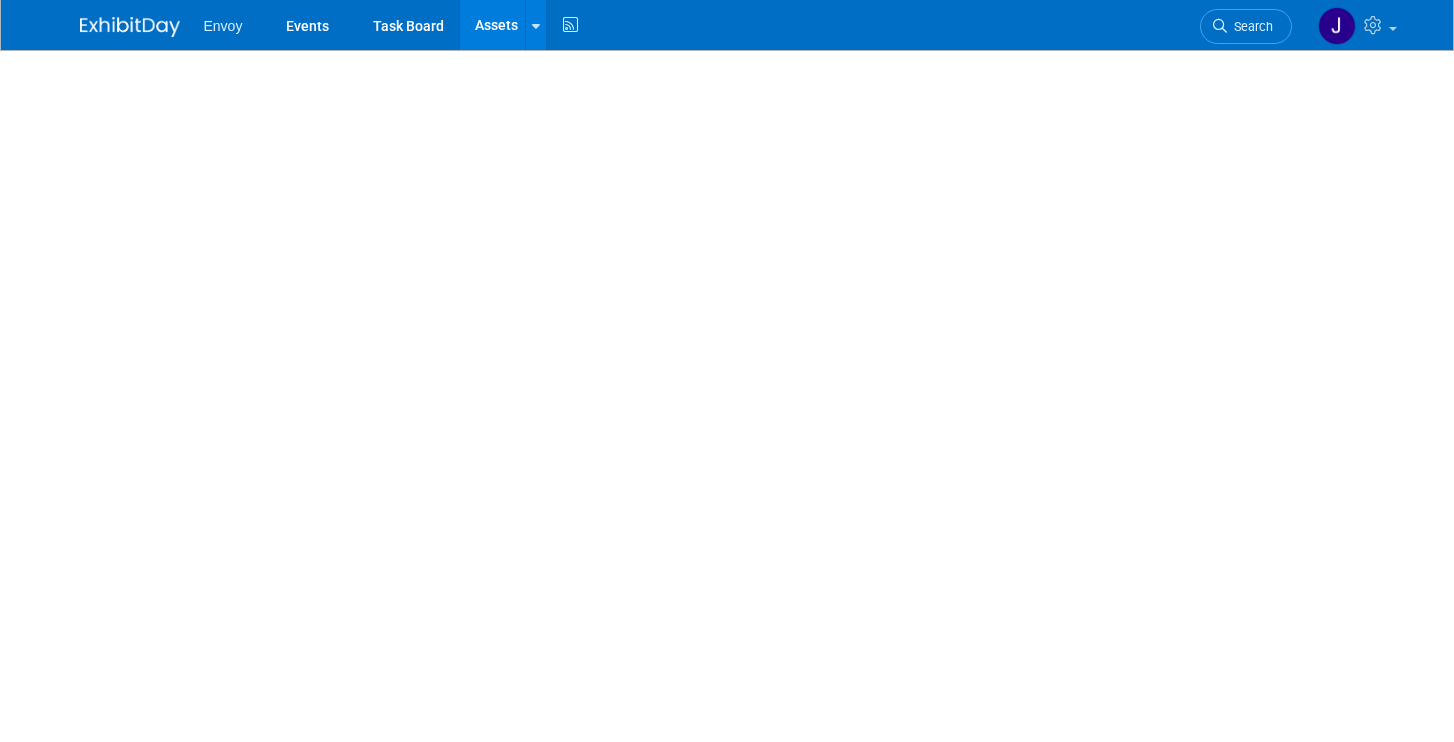 scroll, scrollTop: 0, scrollLeft: 0, axis: both 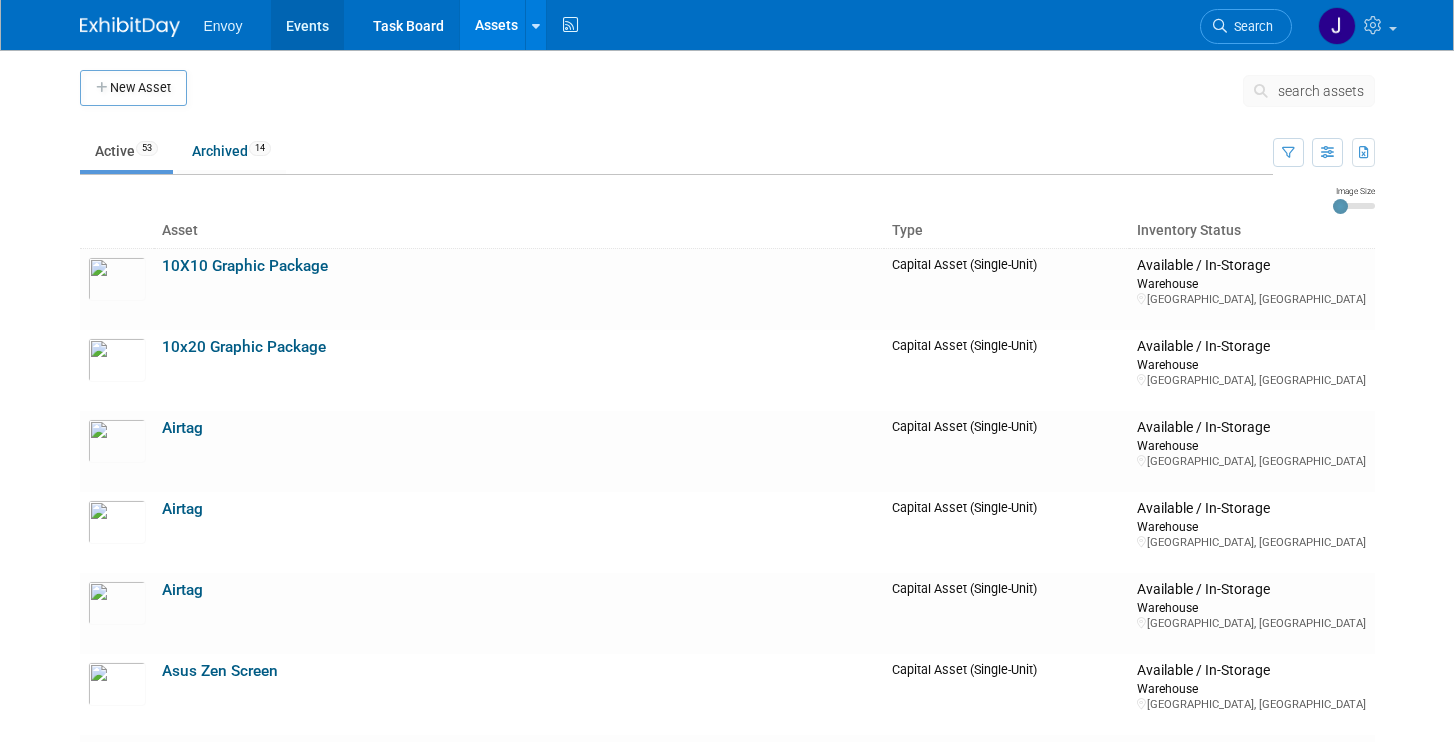 click on "Events" at bounding box center [307, 25] 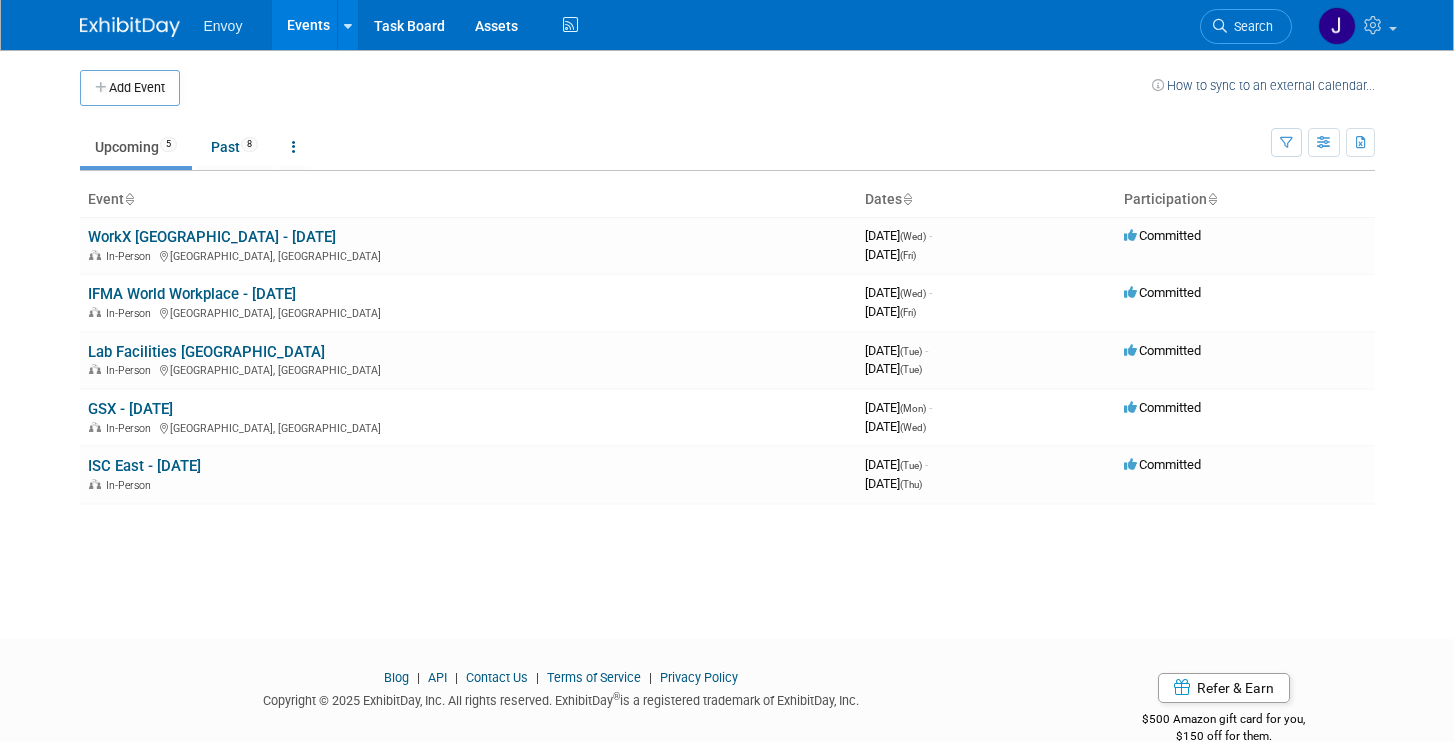 scroll, scrollTop: 0, scrollLeft: 0, axis: both 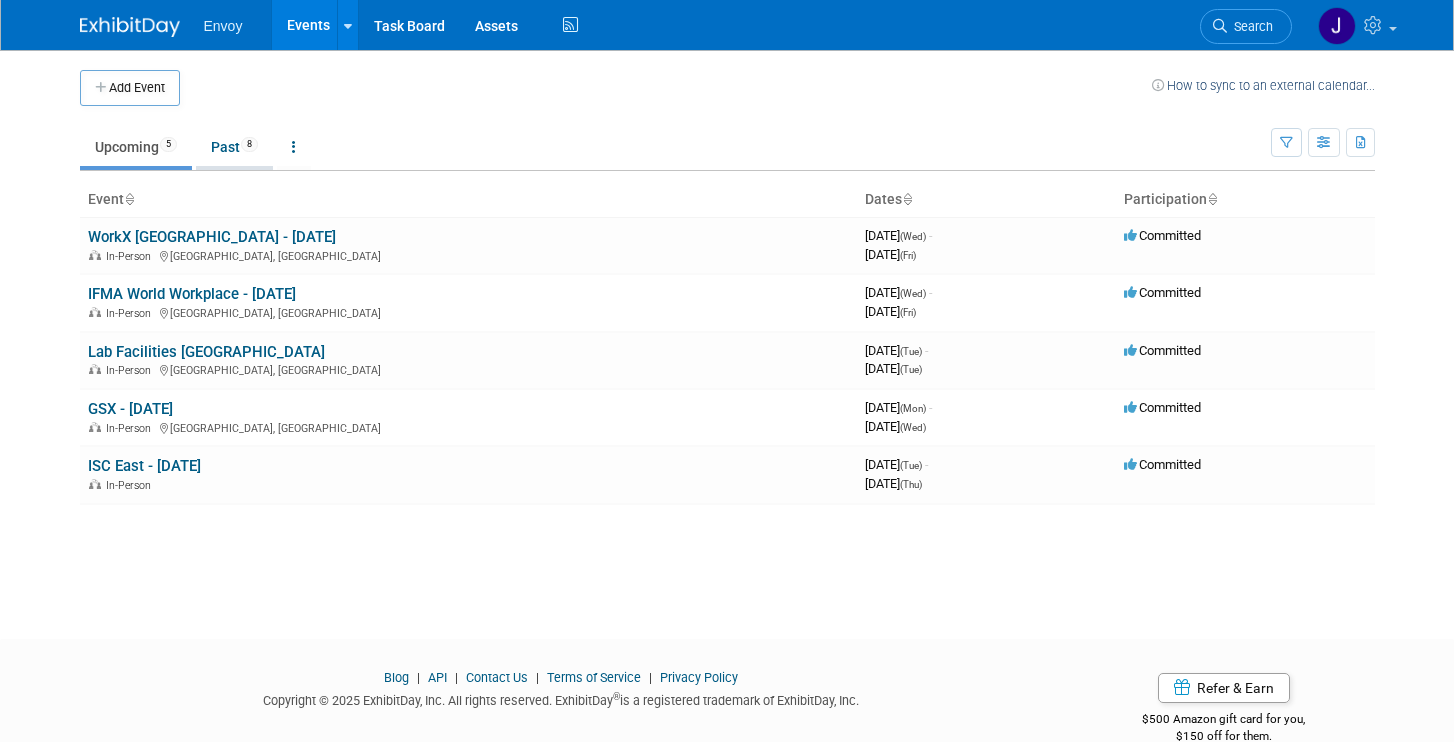click on "Past
8" at bounding box center (234, 147) 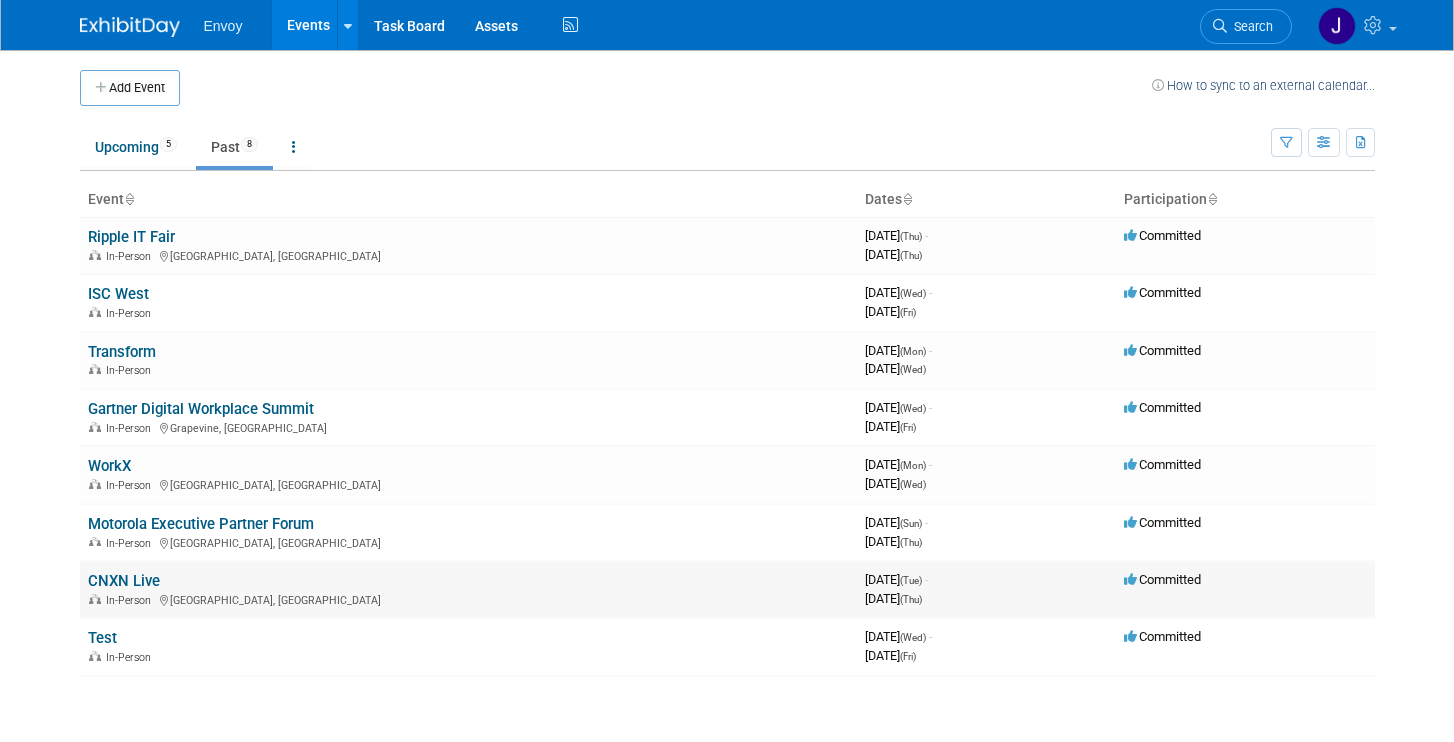 scroll, scrollTop: 0, scrollLeft: 0, axis: both 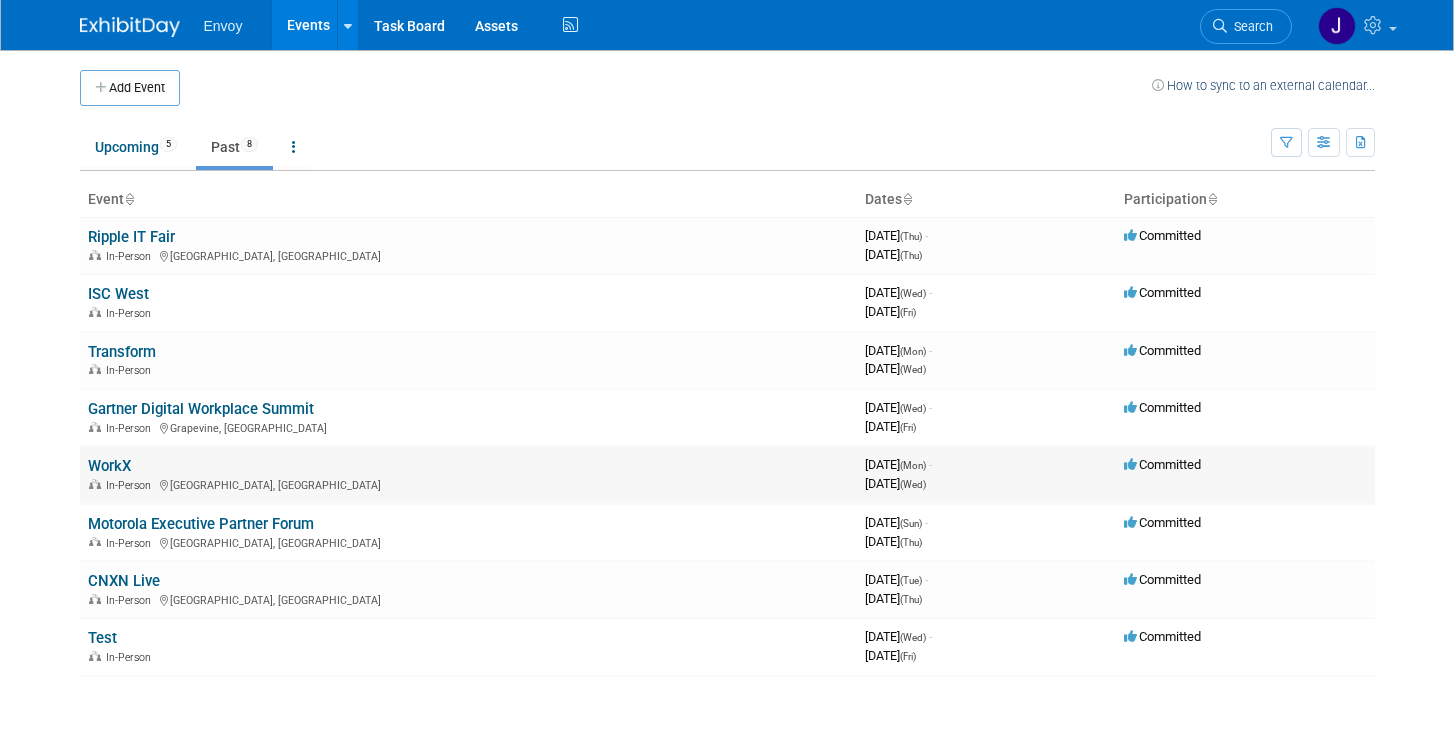 click on "WorkX" at bounding box center (109, 466) 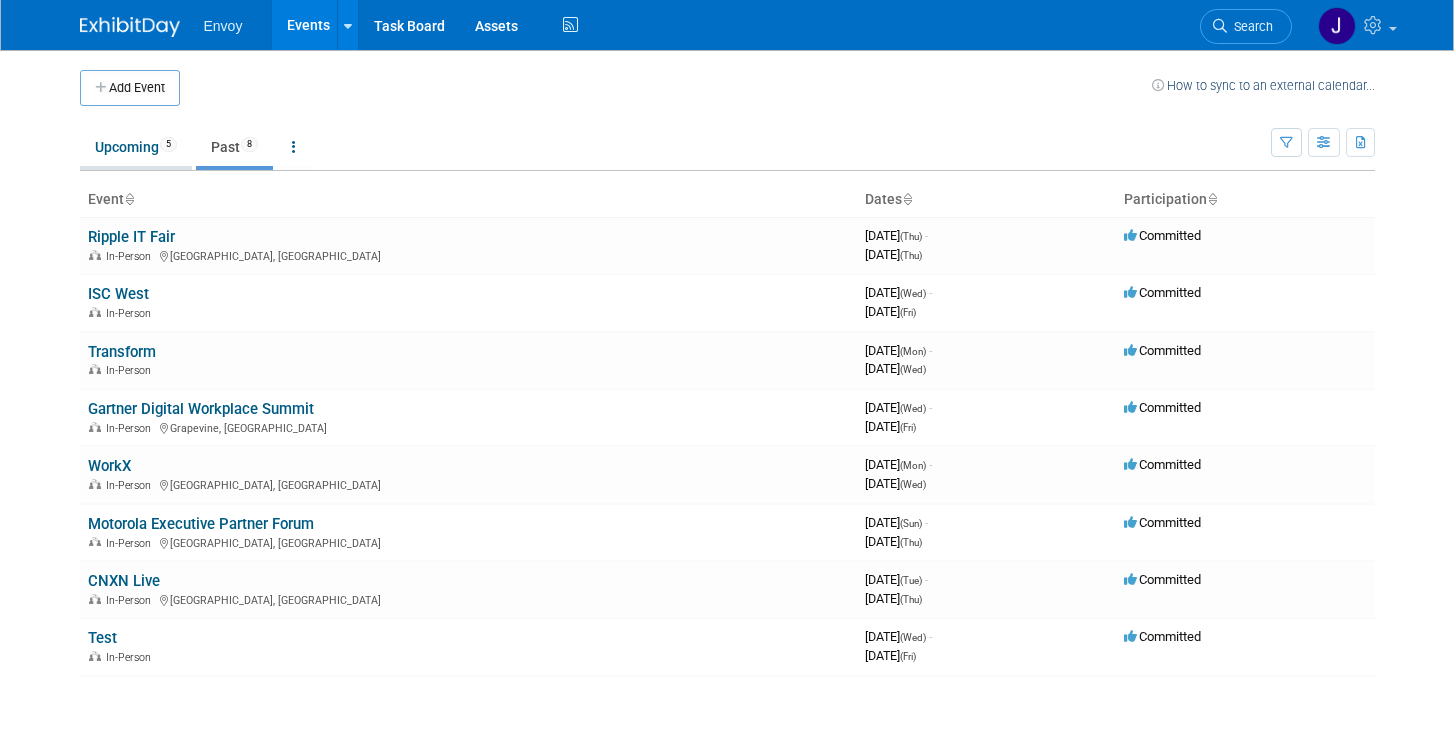 click on "Upcoming
5" at bounding box center [136, 147] 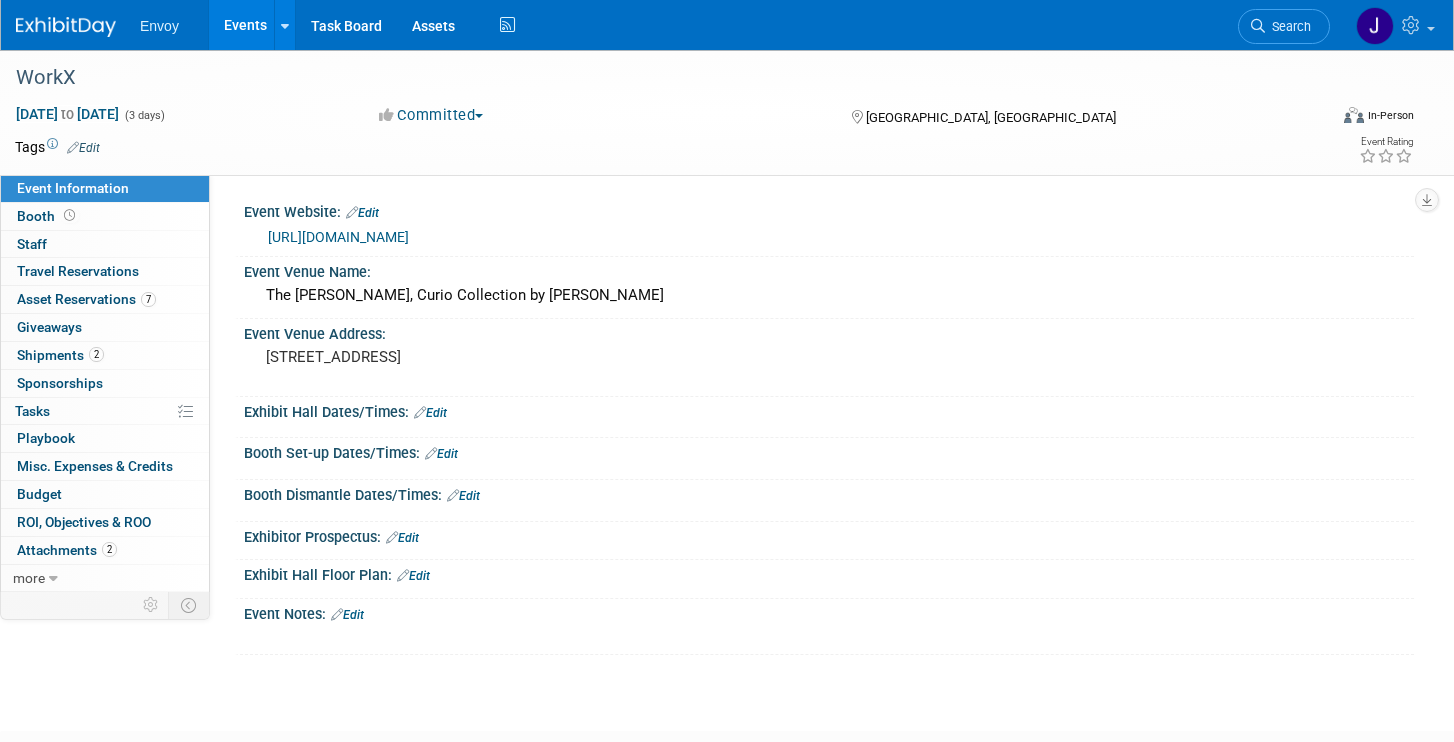 scroll, scrollTop: 0, scrollLeft: 0, axis: both 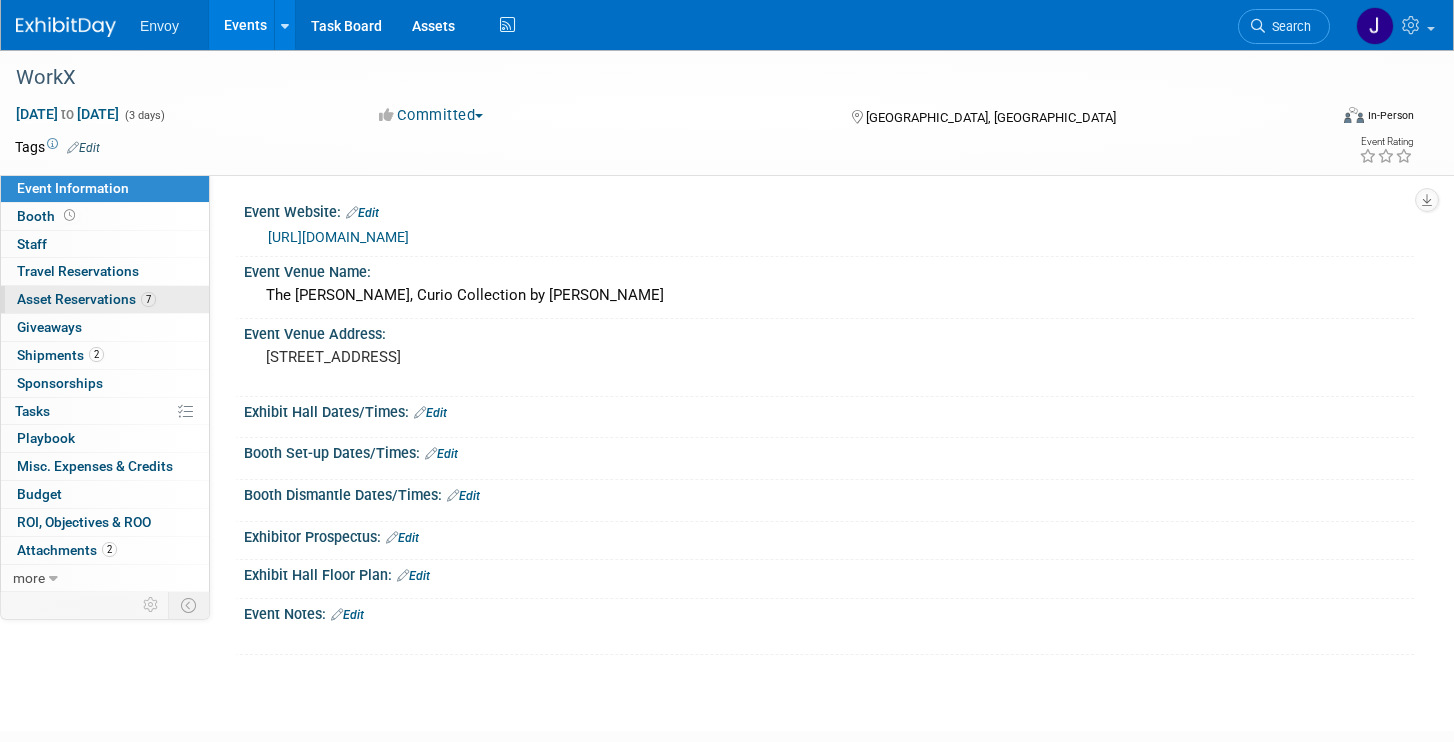click on "Asset Reservations 7" at bounding box center (86, 299) 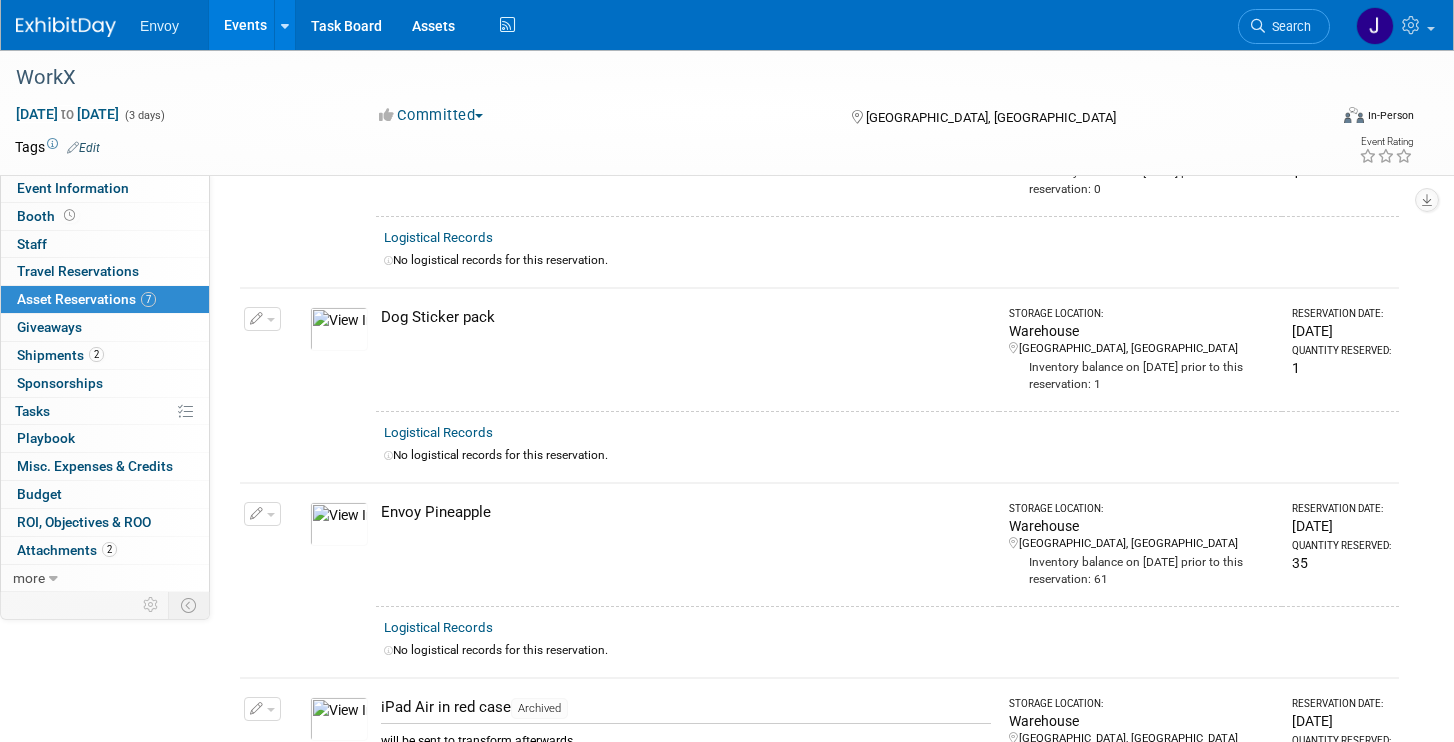 scroll, scrollTop: 0, scrollLeft: 0, axis: both 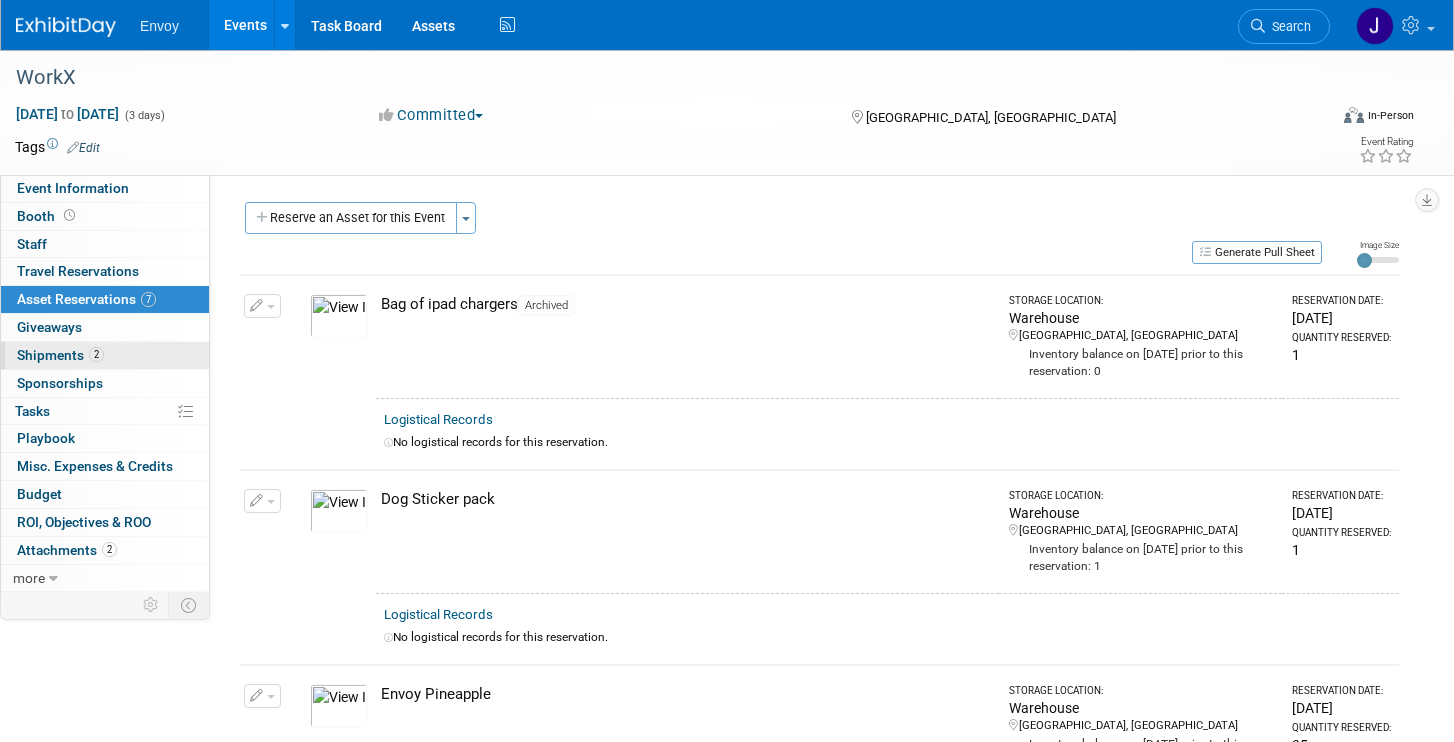 click on "Shipments 2" at bounding box center (60, 355) 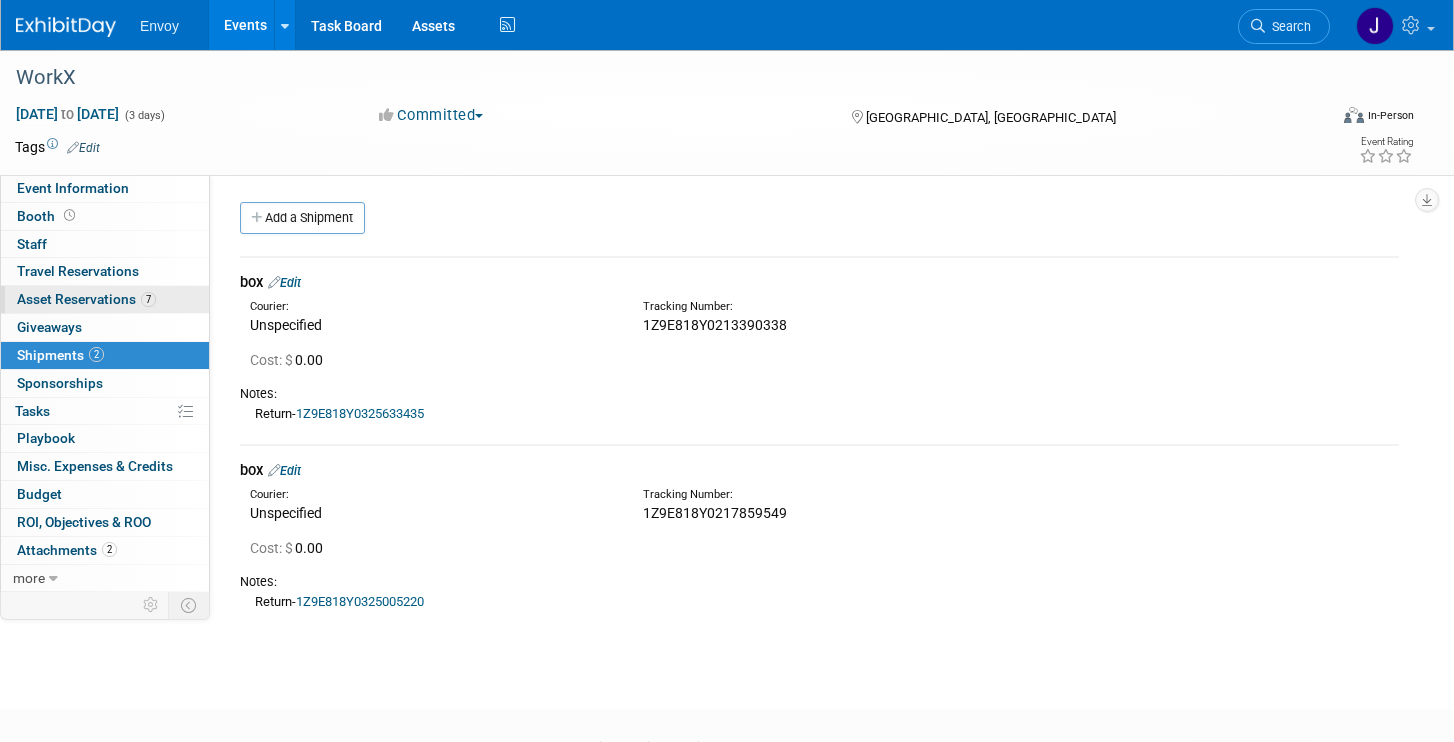 click on "Asset Reservations 7" at bounding box center (86, 299) 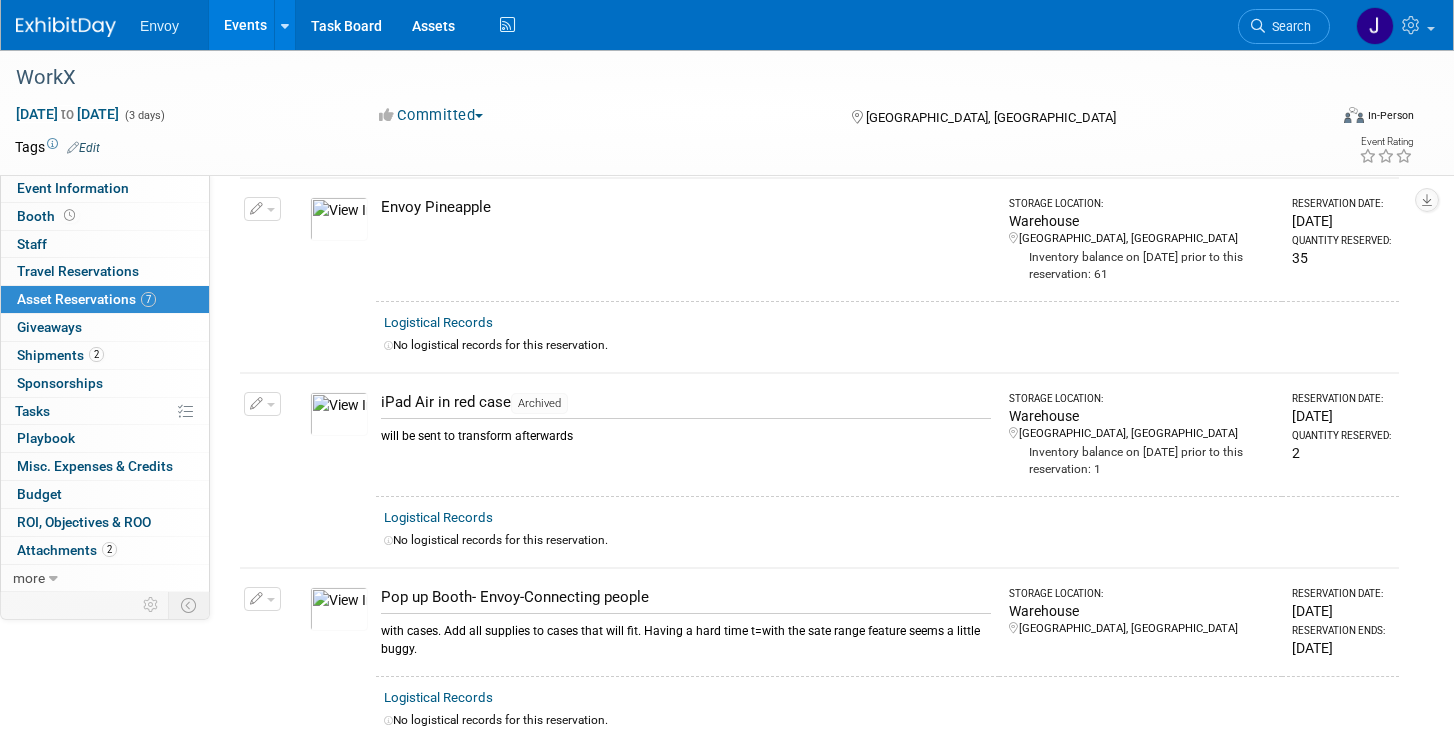 scroll, scrollTop: 0, scrollLeft: 0, axis: both 